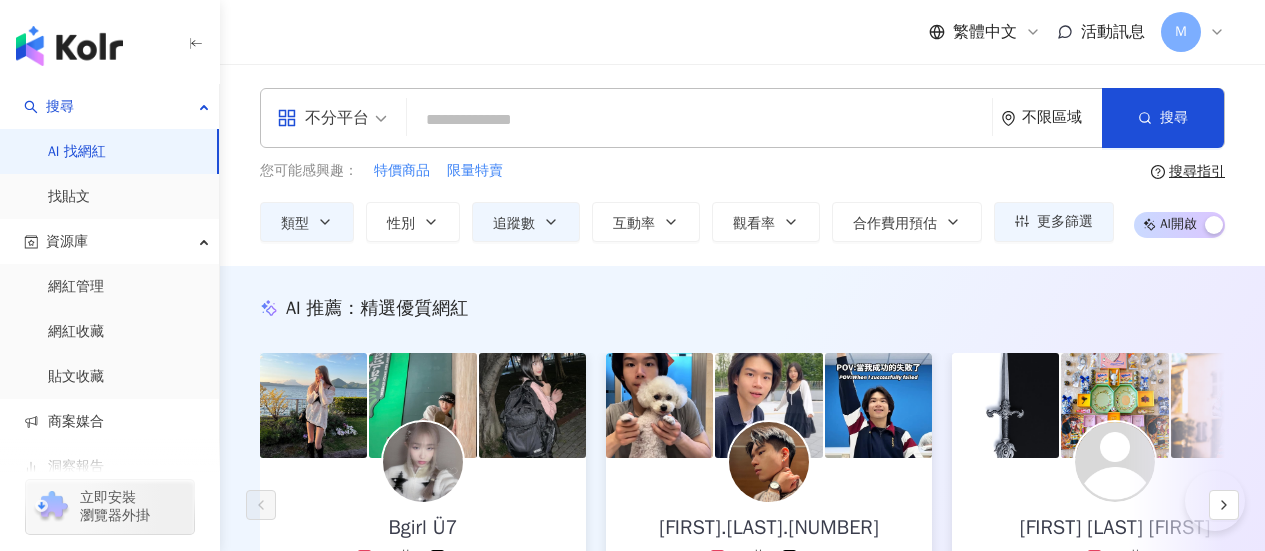 scroll, scrollTop: 4400, scrollLeft: 0, axis: vertical 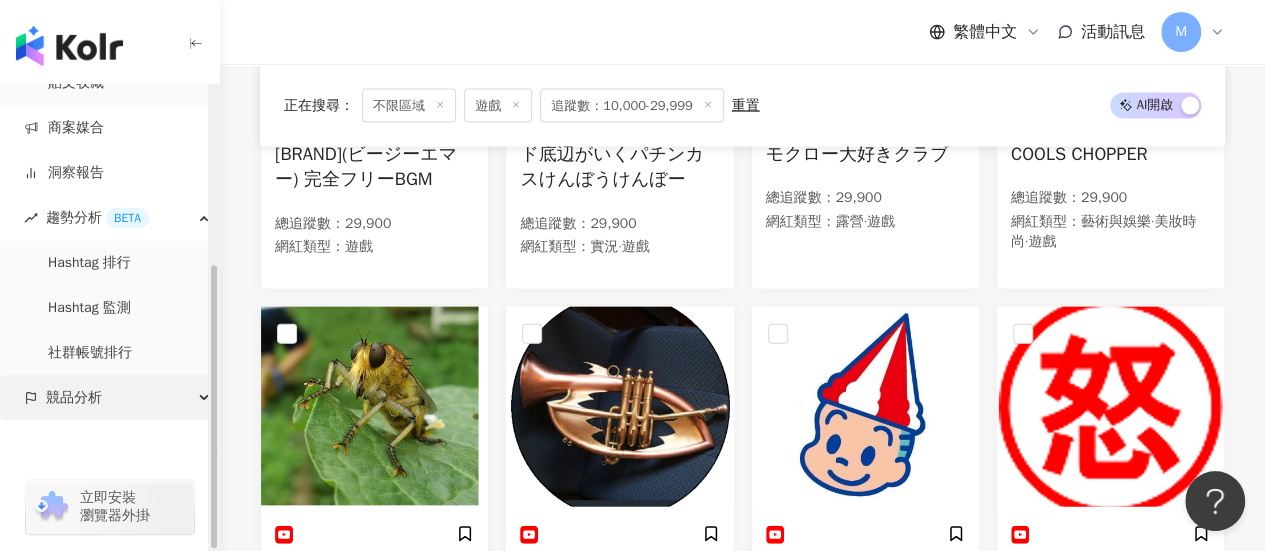 click on "競品分析" at bounding box center [74, 397] 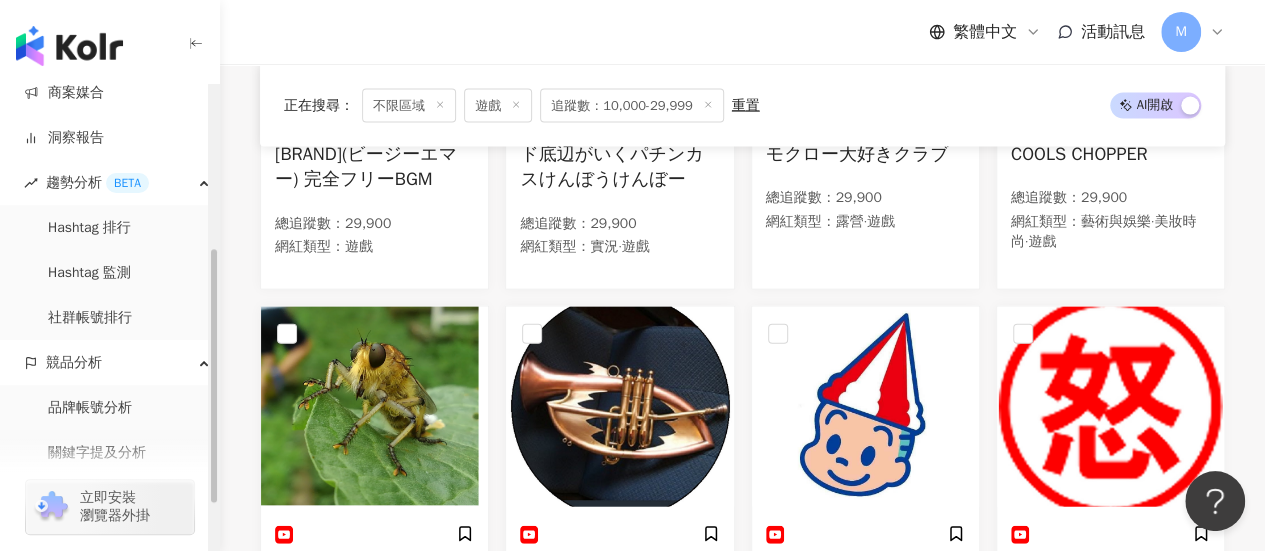 scroll, scrollTop: 384, scrollLeft: 0, axis: vertical 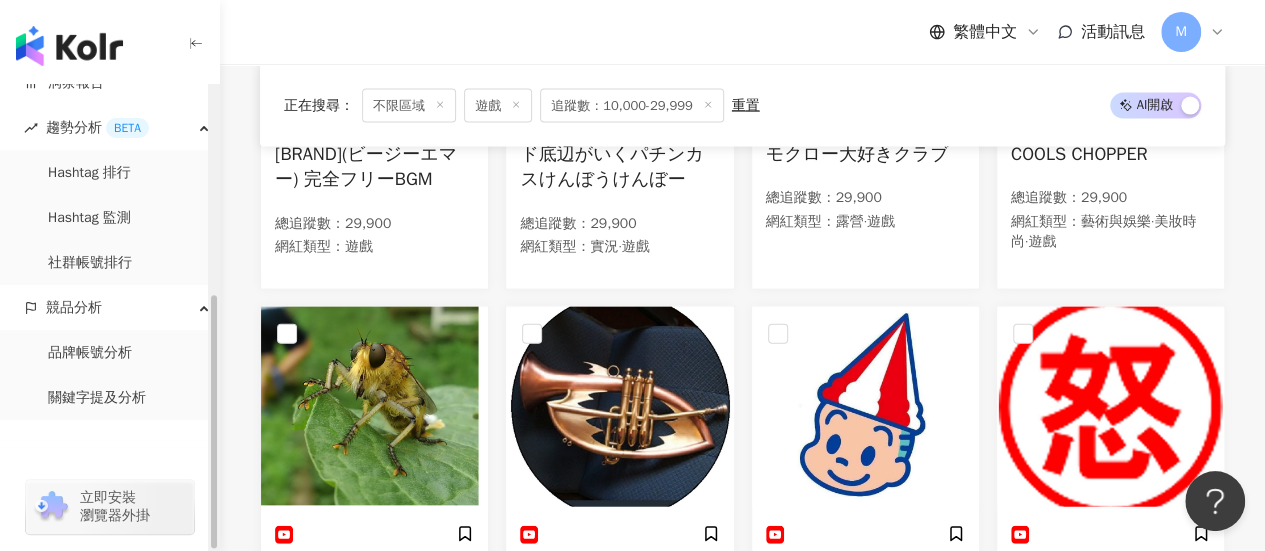 click on "立即安裝
瀏覽器外掛" at bounding box center (115, 507) 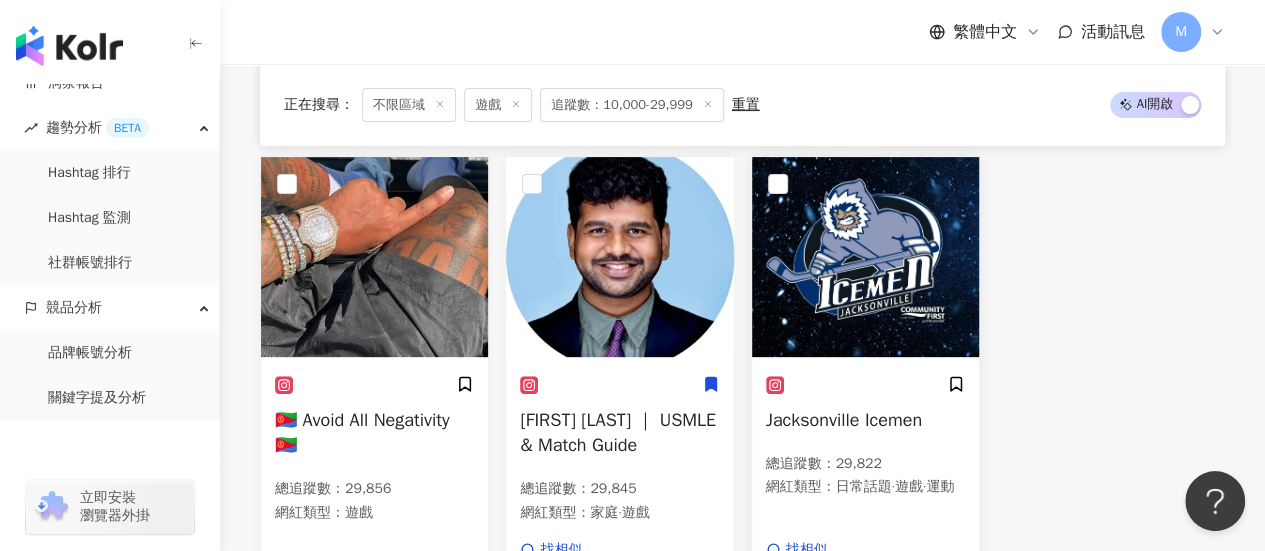 scroll, scrollTop: 8000, scrollLeft: 0, axis: vertical 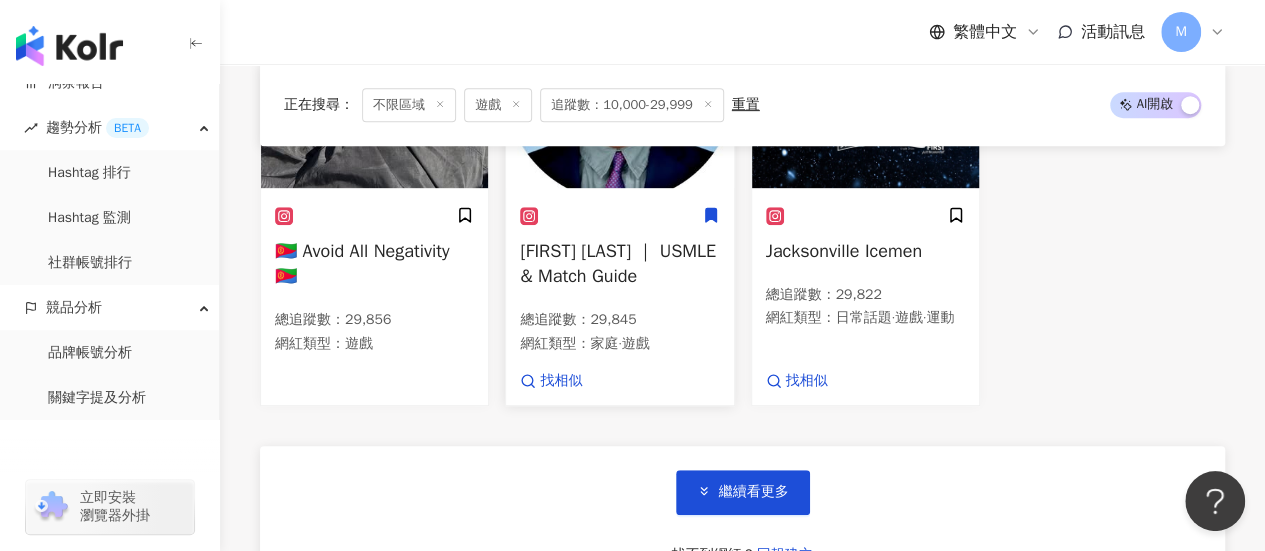 click on "Sri Harsha ｜ USMLE & Match Guide" at bounding box center (618, 263) 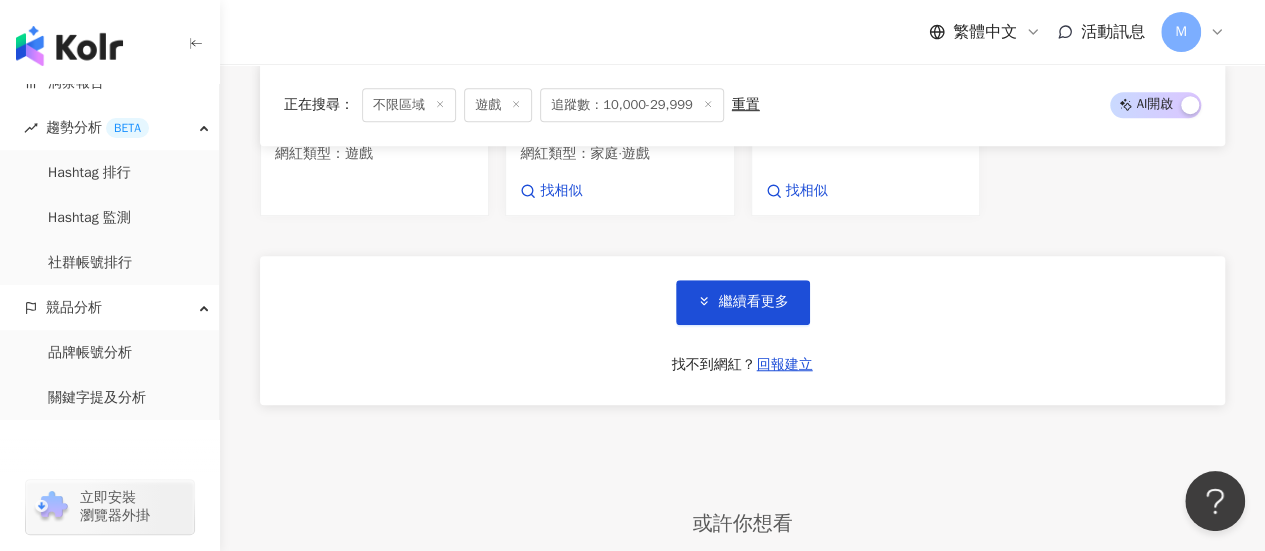 scroll, scrollTop: 8200, scrollLeft: 0, axis: vertical 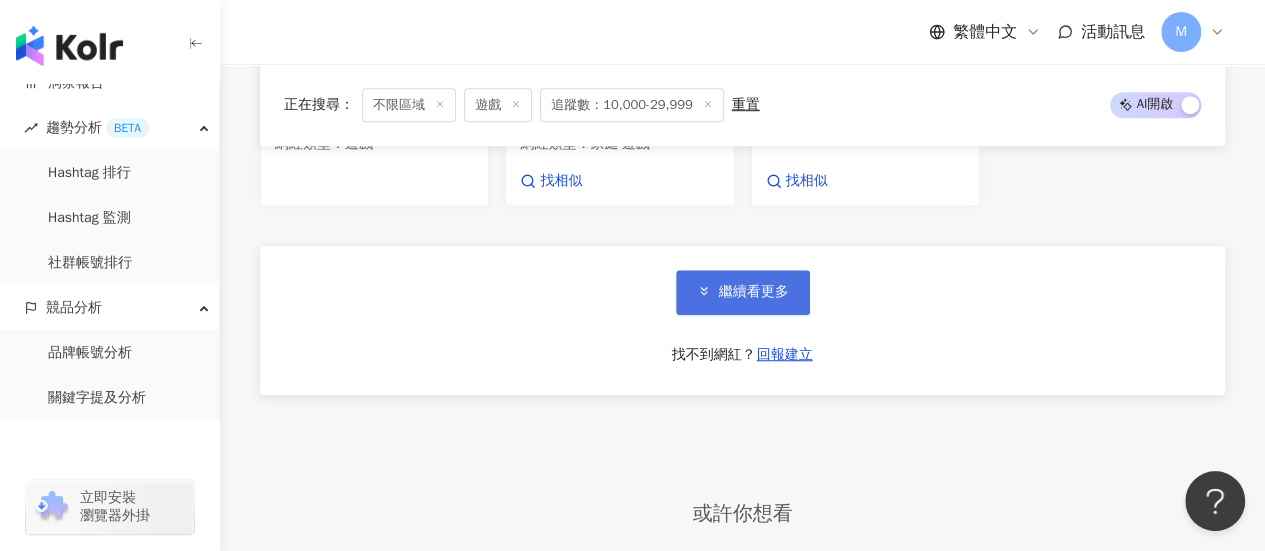 click on "繼續看更多" at bounding box center (743, 292) 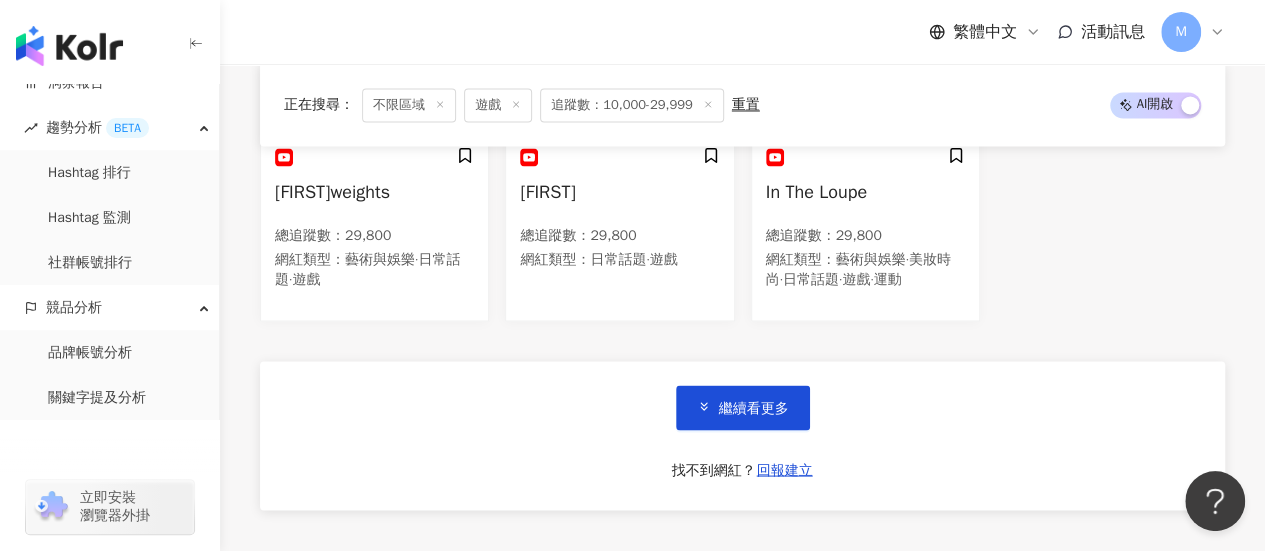 scroll, scrollTop: 9500, scrollLeft: 0, axis: vertical 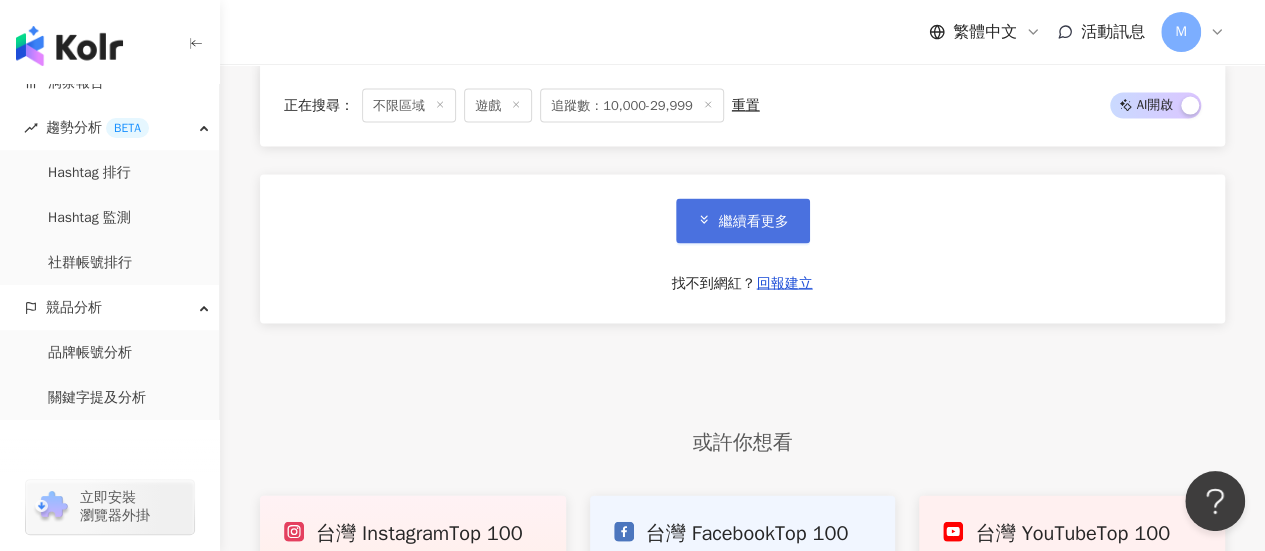 click on "繼續看更多" at bounding box center (754, 222) 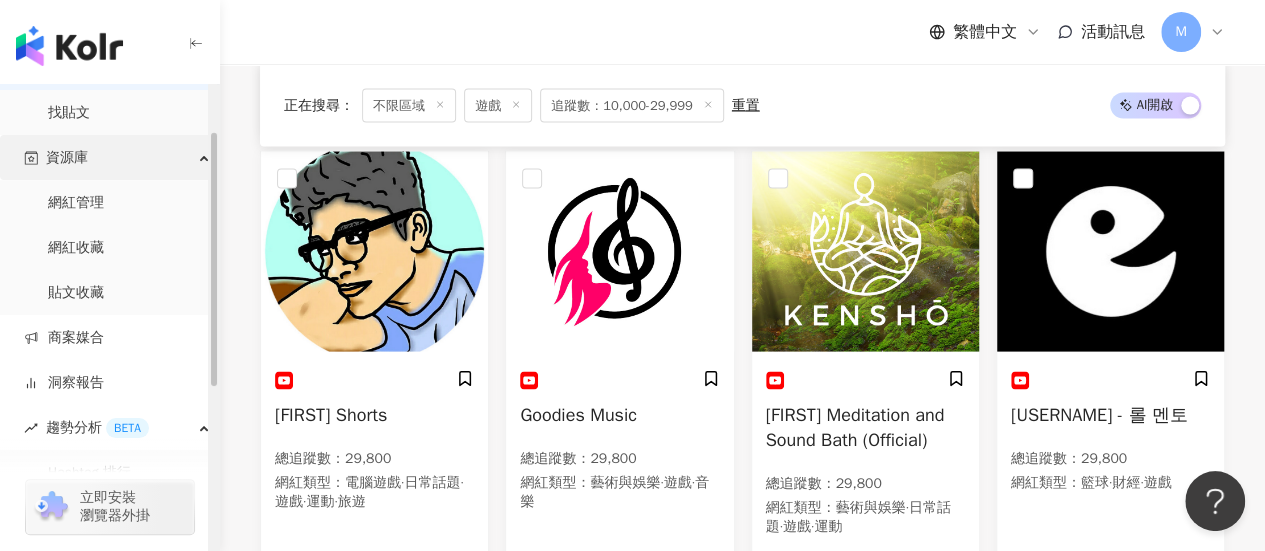 scroll, scrollTop: 0, scrollLeft: 0, axis: both 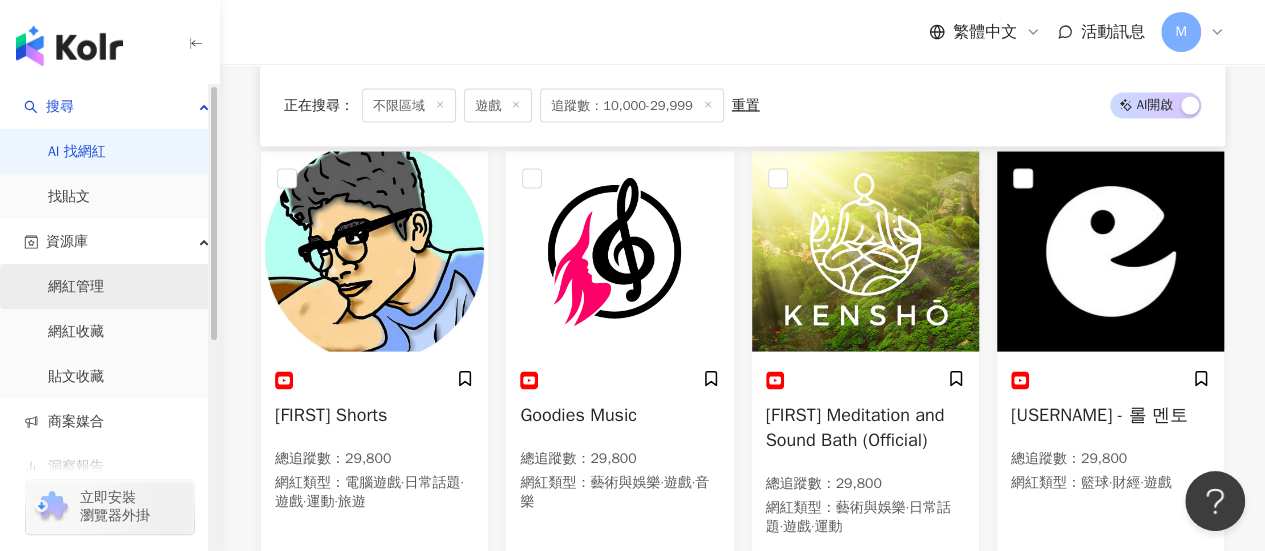 click on "網紅管理" at bounding box center (76, 287) 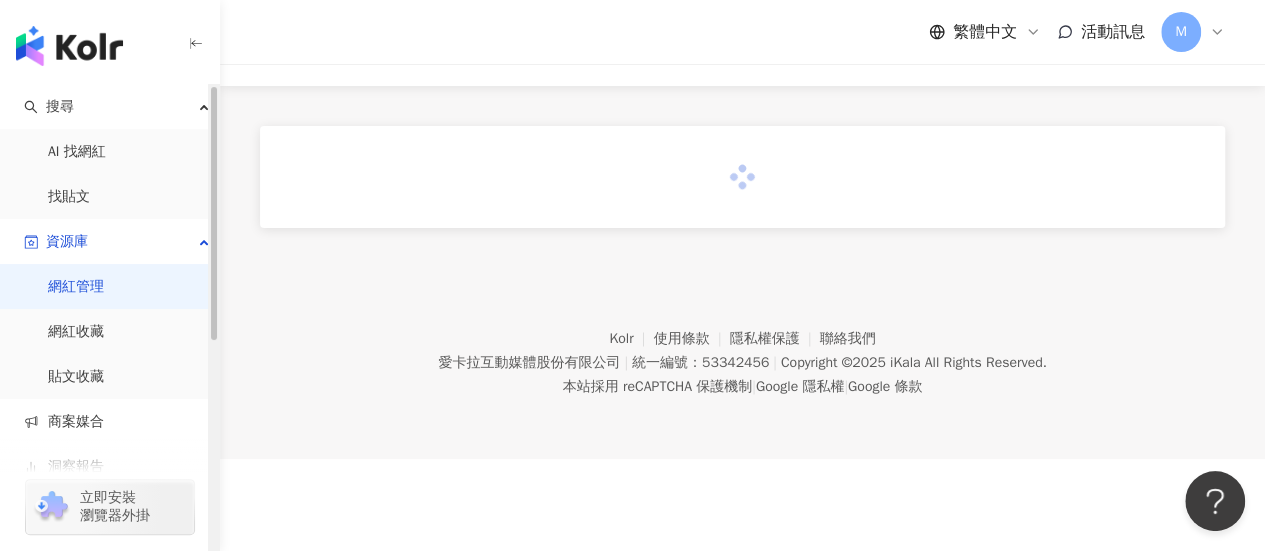 scroll, scrollTop: 0, scrollLeft: 0, axis: both 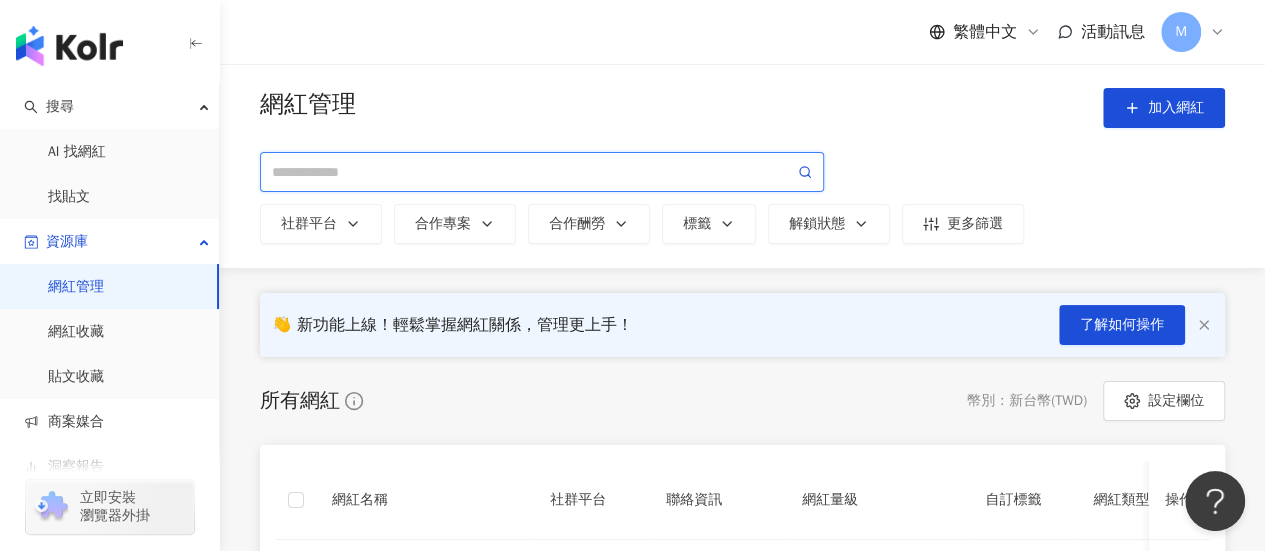 click at bounding box center [533, 172] 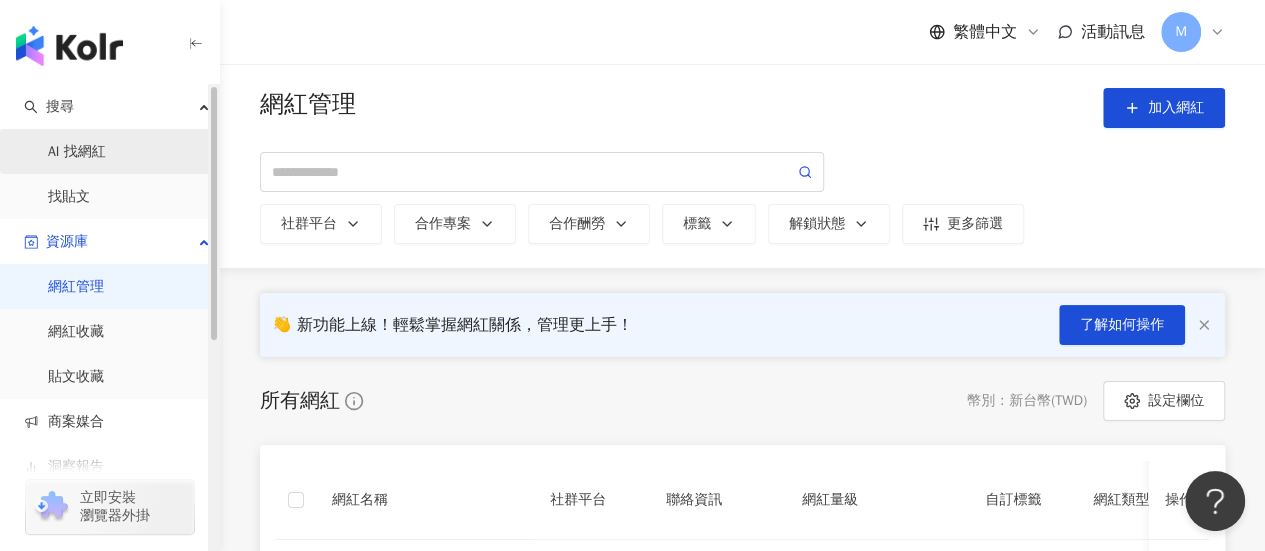 click on "AI 找網紅" at bounding box center [77, 152] 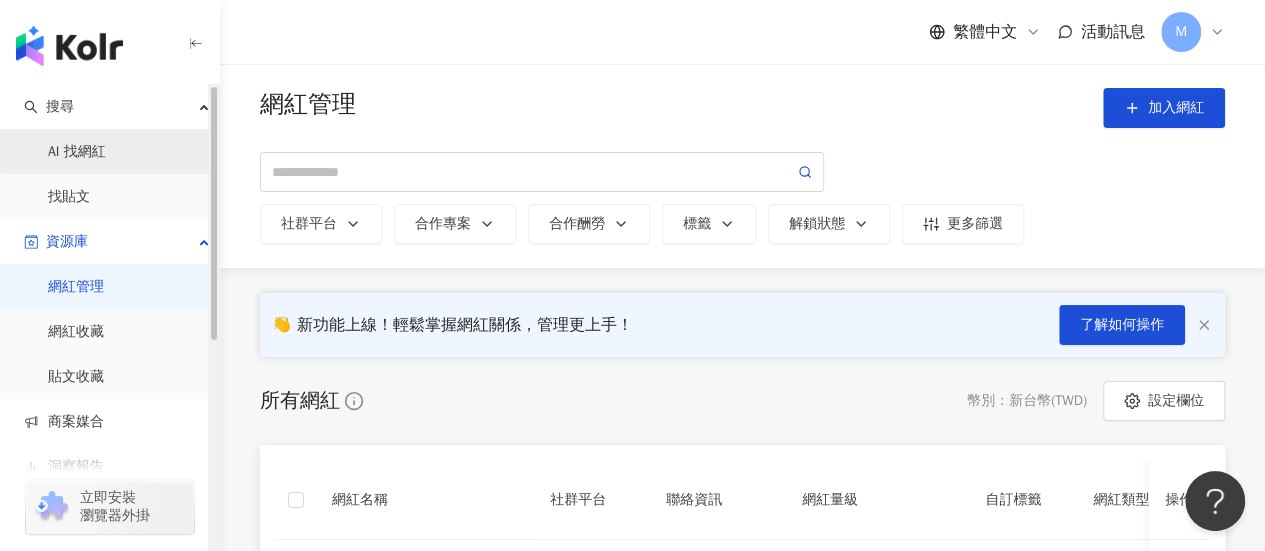 click on "AI 找網紅" at bounding box center [77, 152] 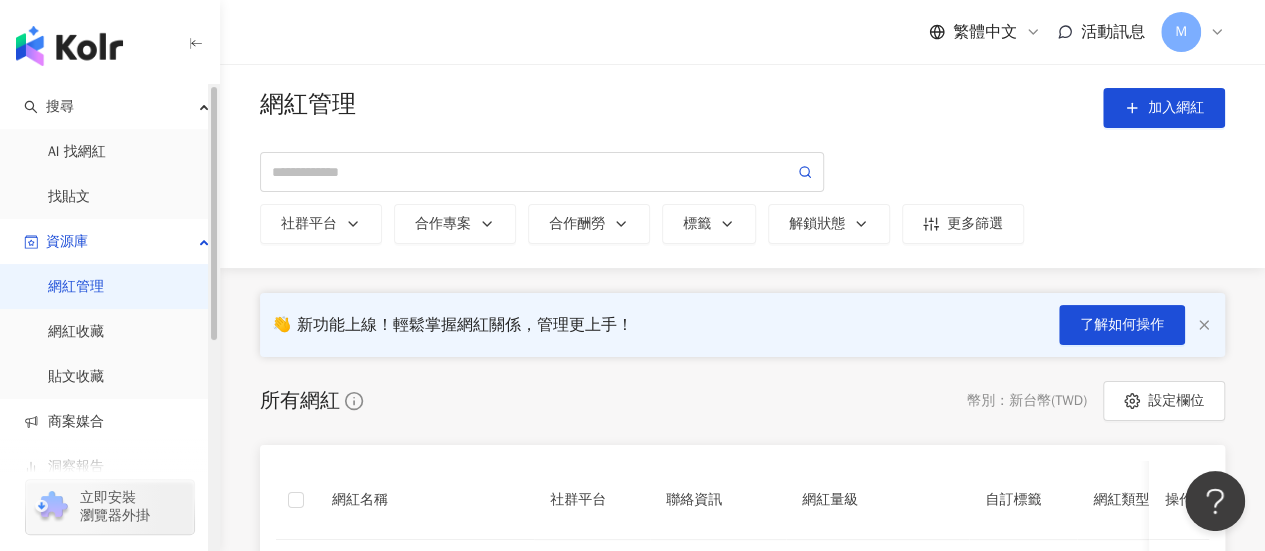 click on "AI 找網紅" at bounding box center [77, 152] 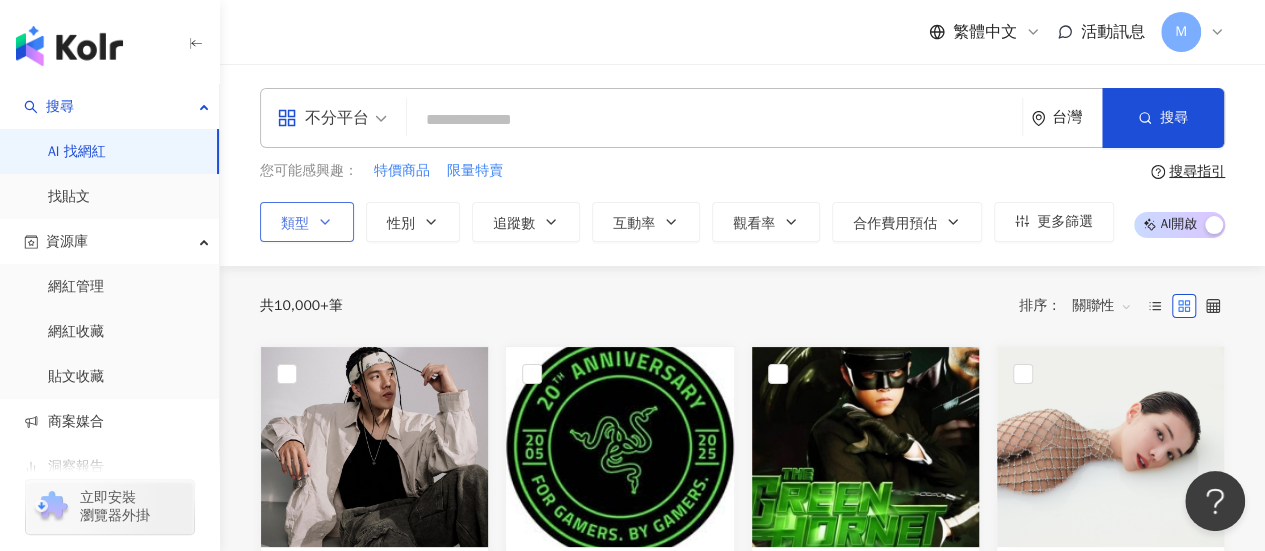 click on "類型" at bounding box center (307, 222) 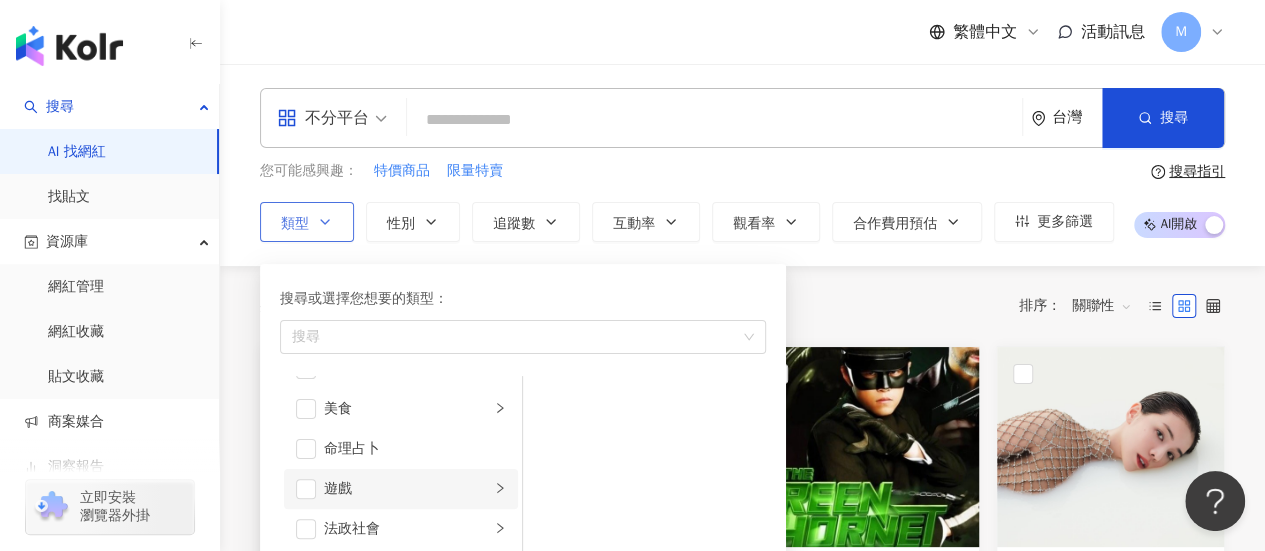 scroll, scrollTop: 300, scrollLeft: 0, axis: vertical 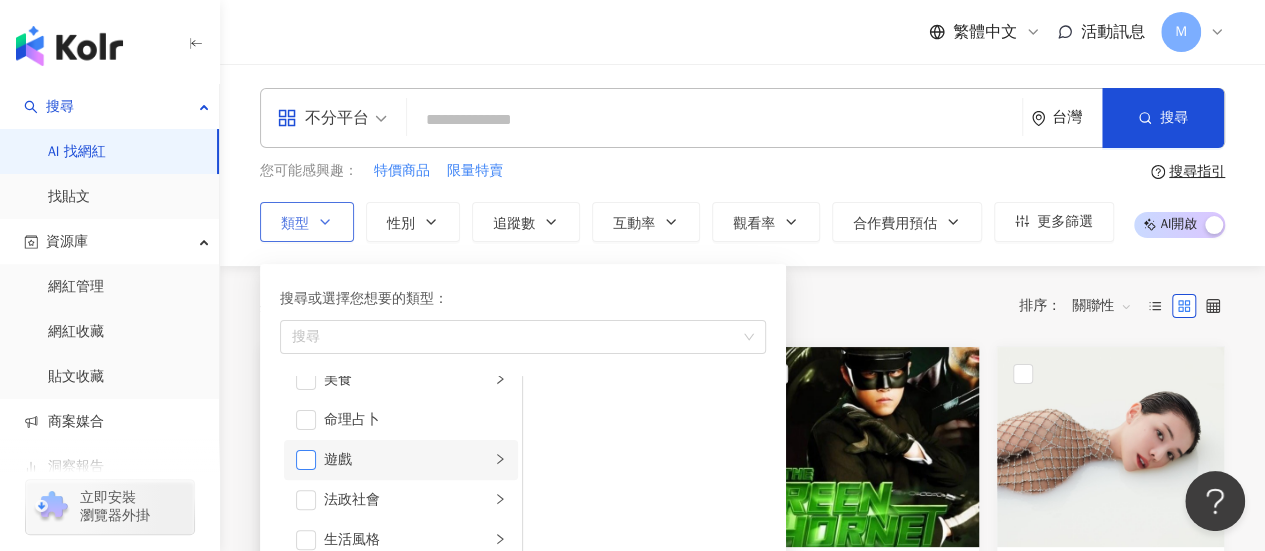 click at bounding box center [306, 460] 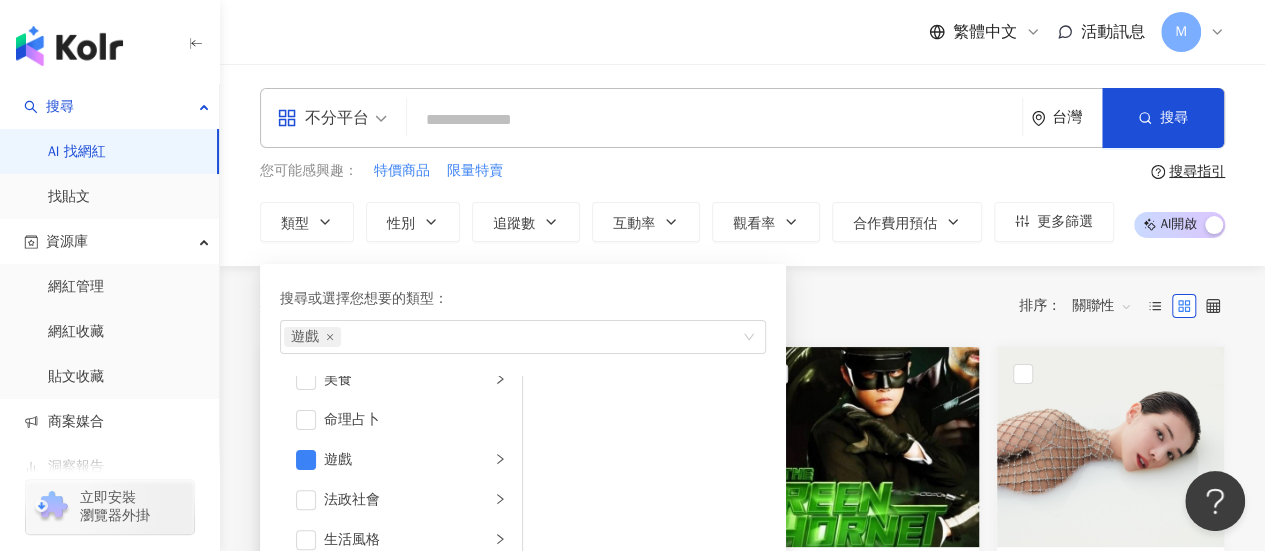 click on "台灣" at bounding box center [1077, 117] 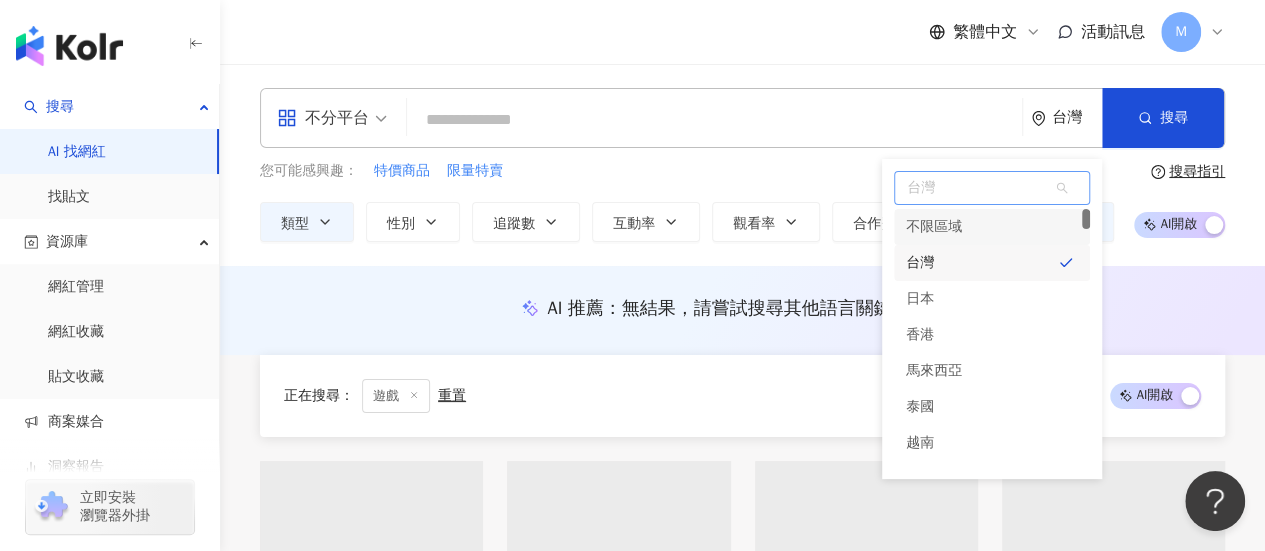 click on "不限區域" at bounding box center [934, 227] 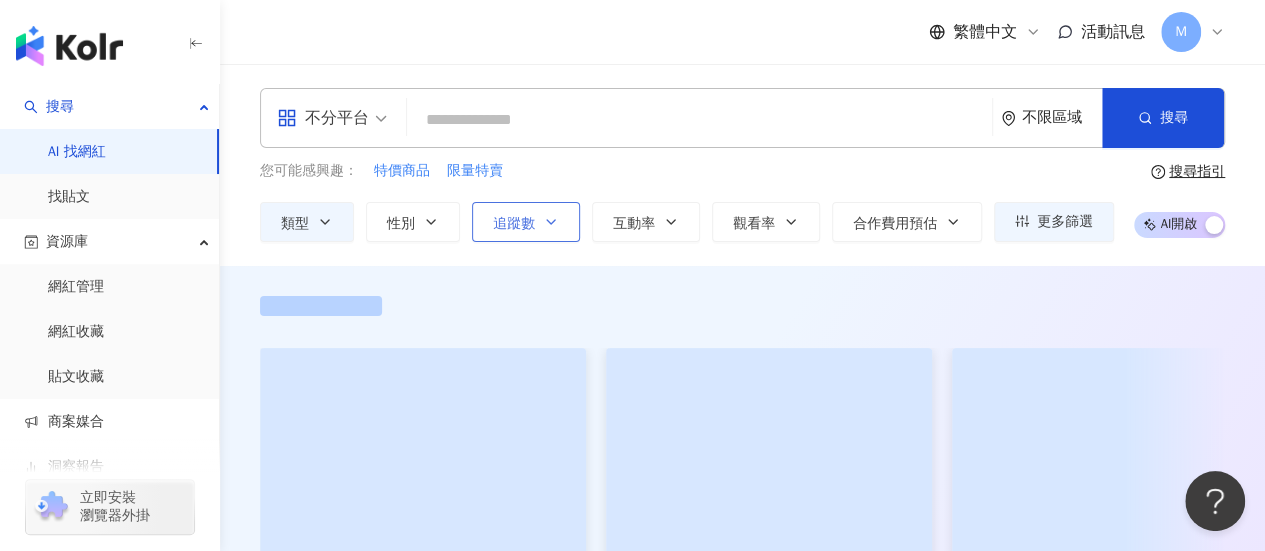 click 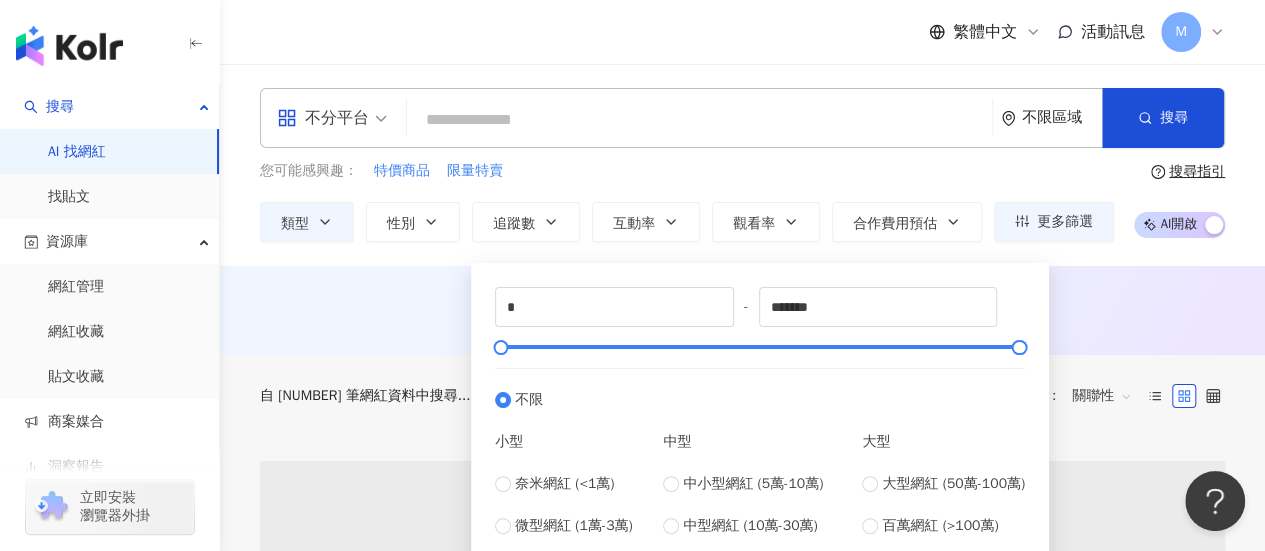 scroll, scrollTop: 100, scrollLeft: 0, axis: vertical 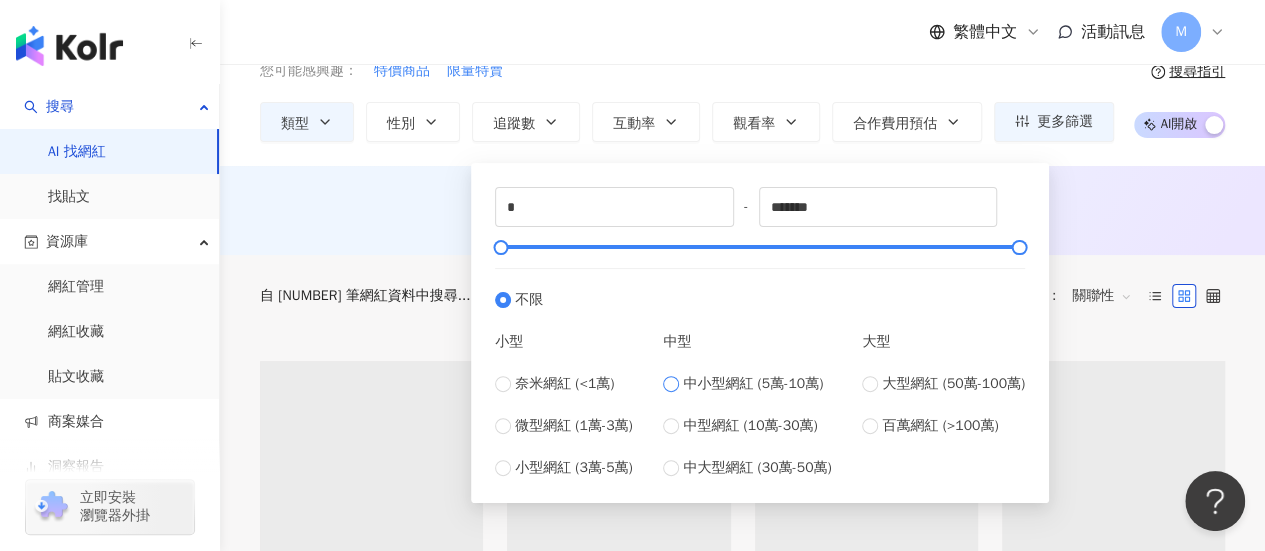 click on "中小型網紅 (5萬-10萬)" at bounding box center (753, 384) 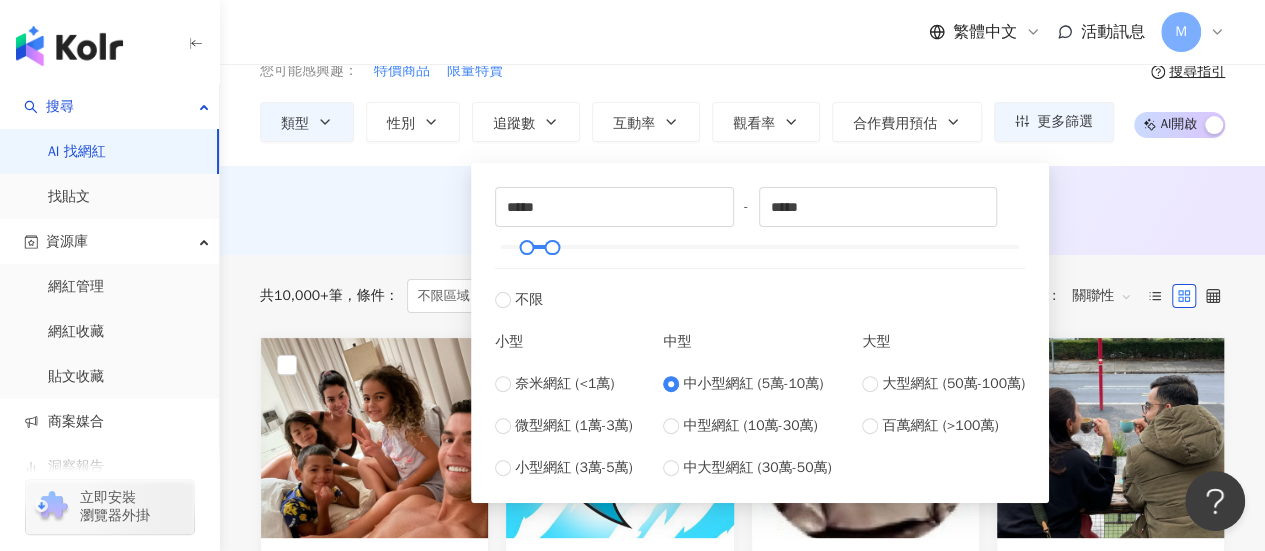 click on "繁體中文 活動訊息 M" at bounding box center (742, 32) 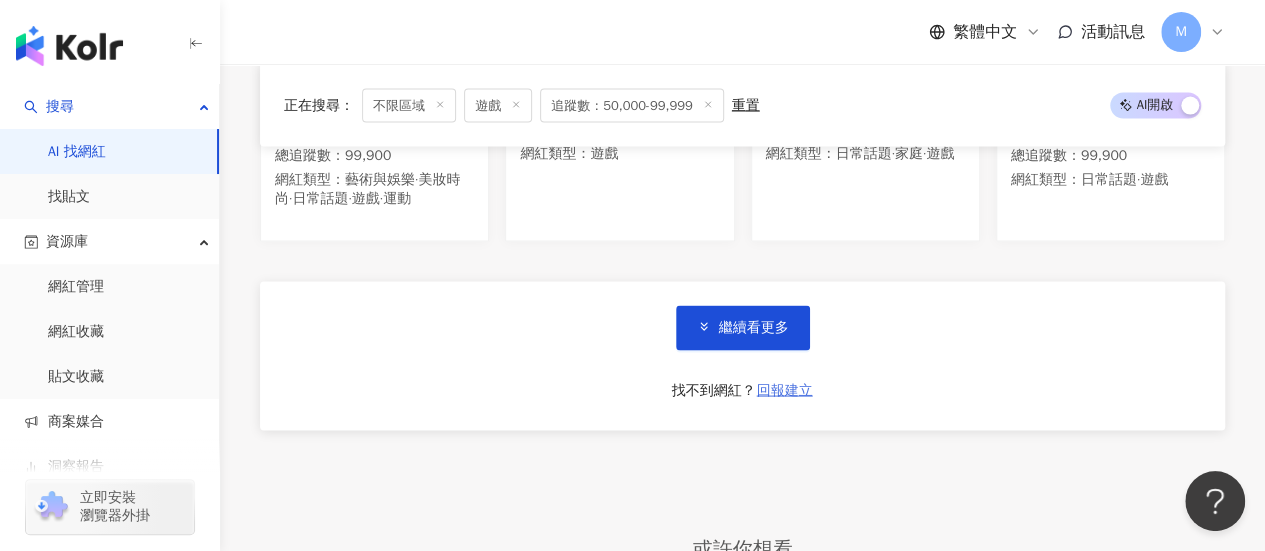 scroll, scrollTop: 1900, scrollLeft: 0, axis: vertical 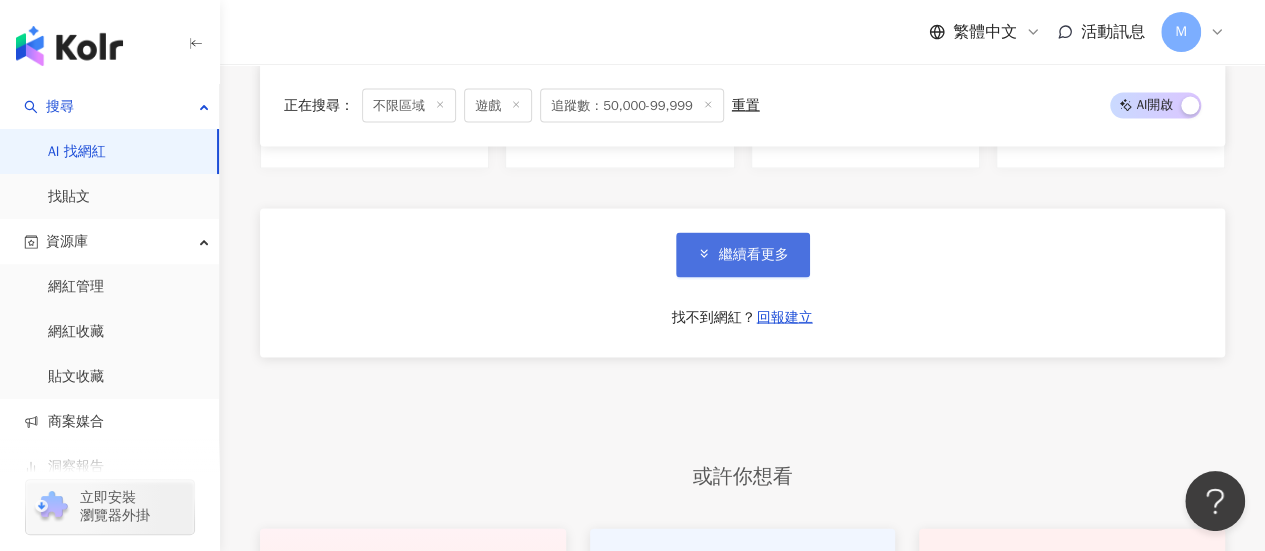 click on "繼續看更多" at bounding box center (754, 255) 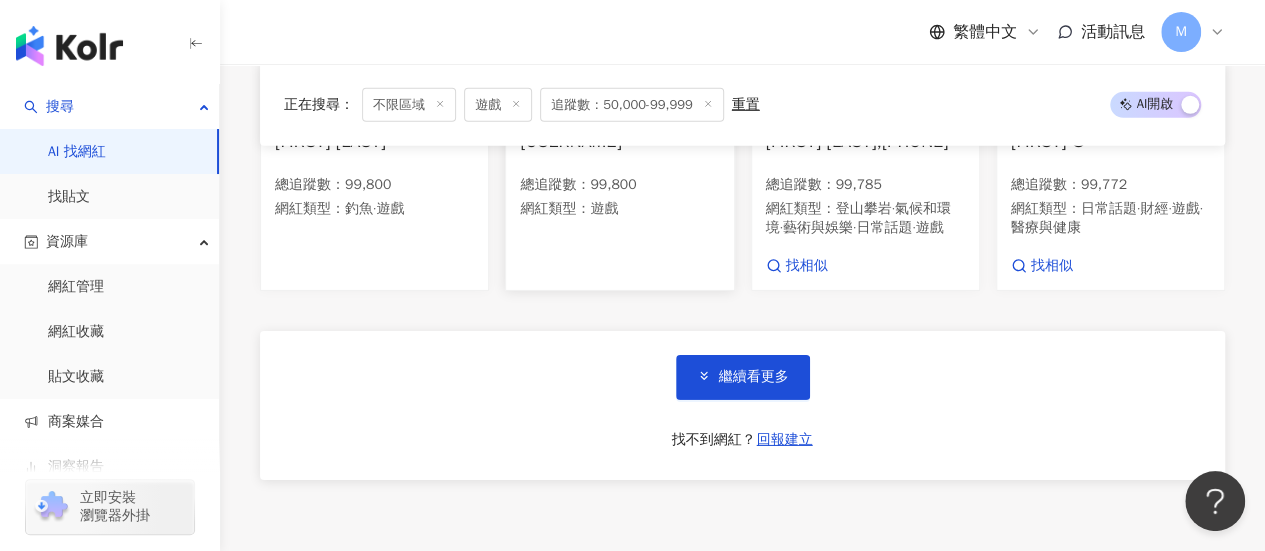 scroll, scrollTop: 3100, scrollLeft: 0, axis: vertical 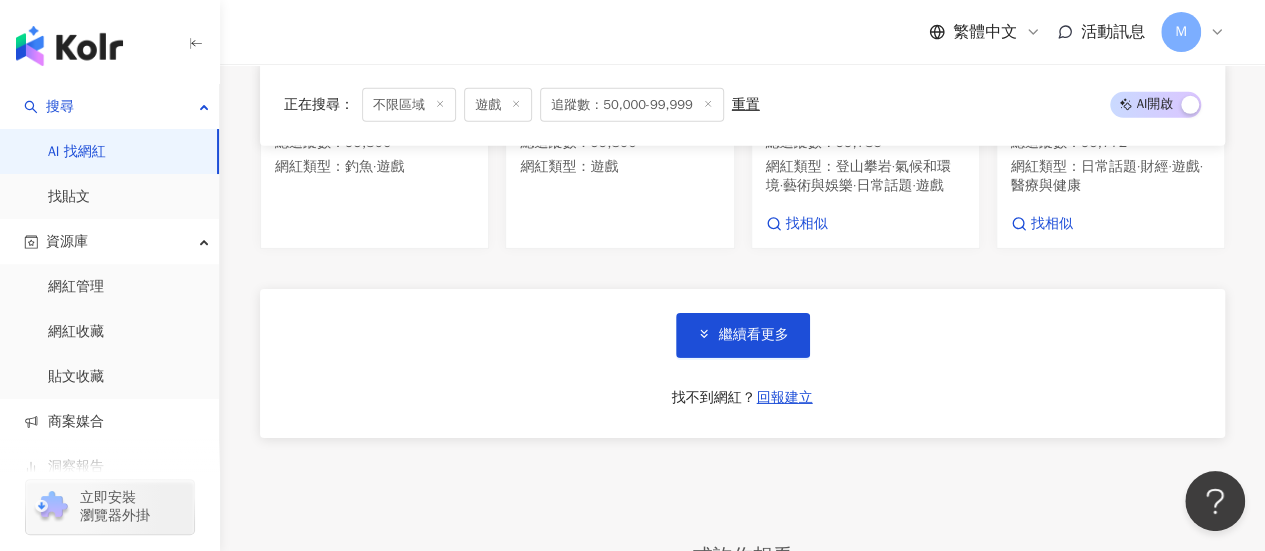 click on "繼續看更多 找不到網紅？ 回報建立" at bounding box center (742, 363) 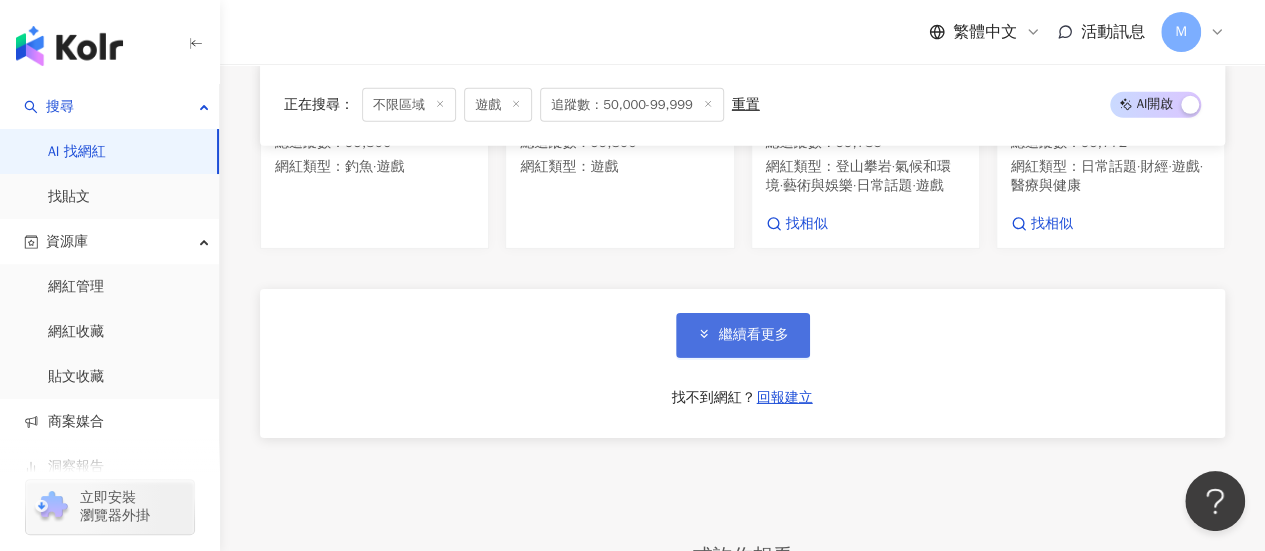 click on "繼續看更多" at bounding box center [743, 335] 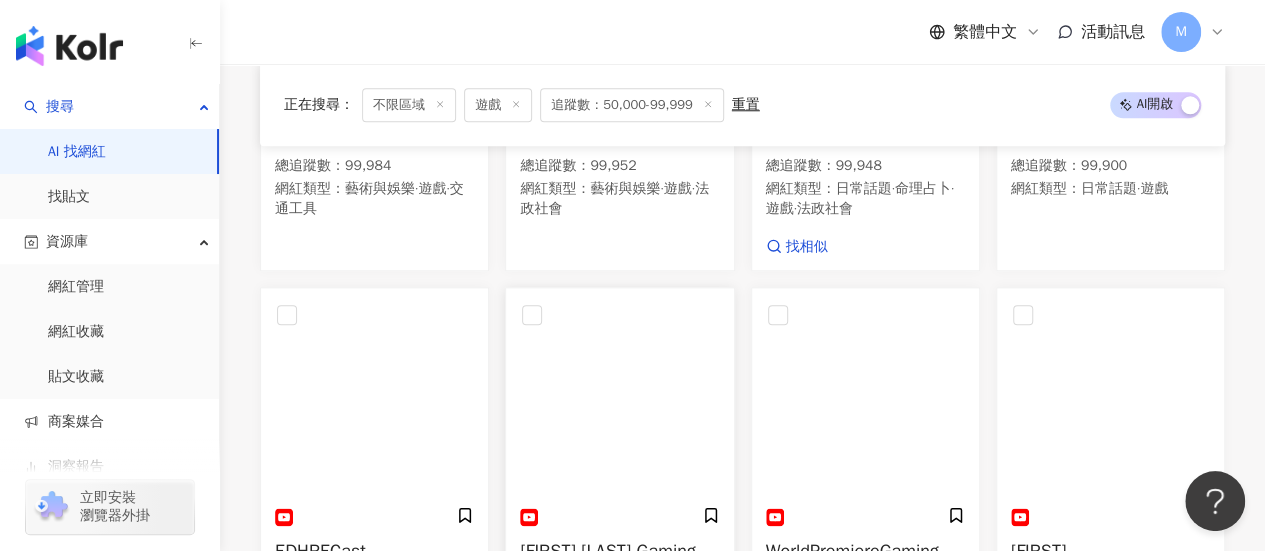 scroll, scrollTop: 1100, scrollLeft: 0, axis: vertical 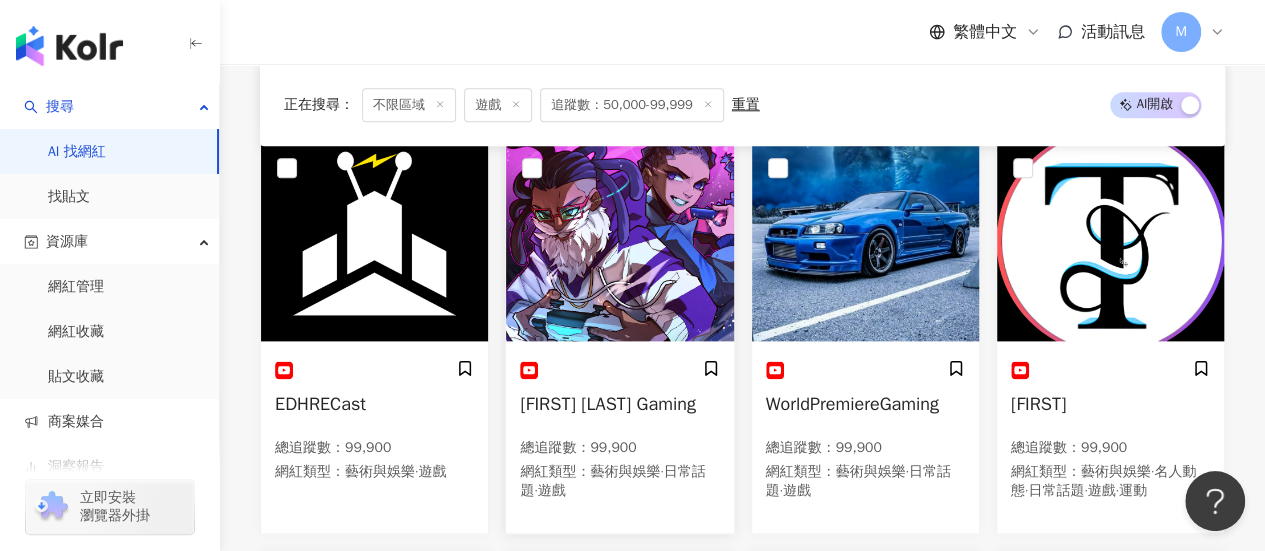 click on "[USERNAME] Gaming" at bounding box center (608, 404) 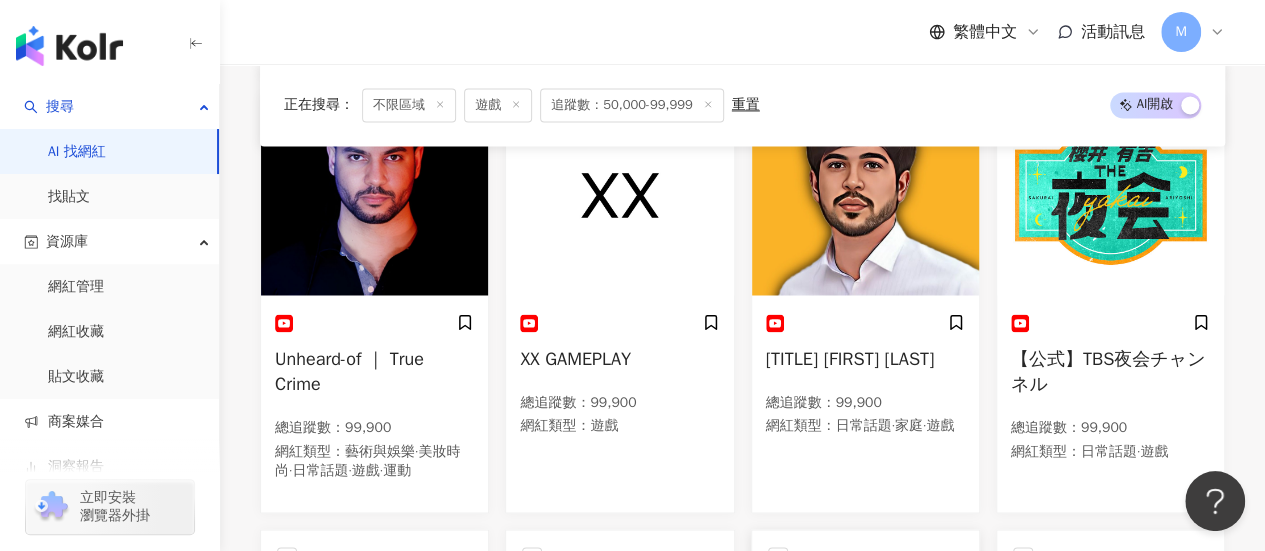 scroll, scrollTop: 1500, scrollLeft: 0, axis: vertical 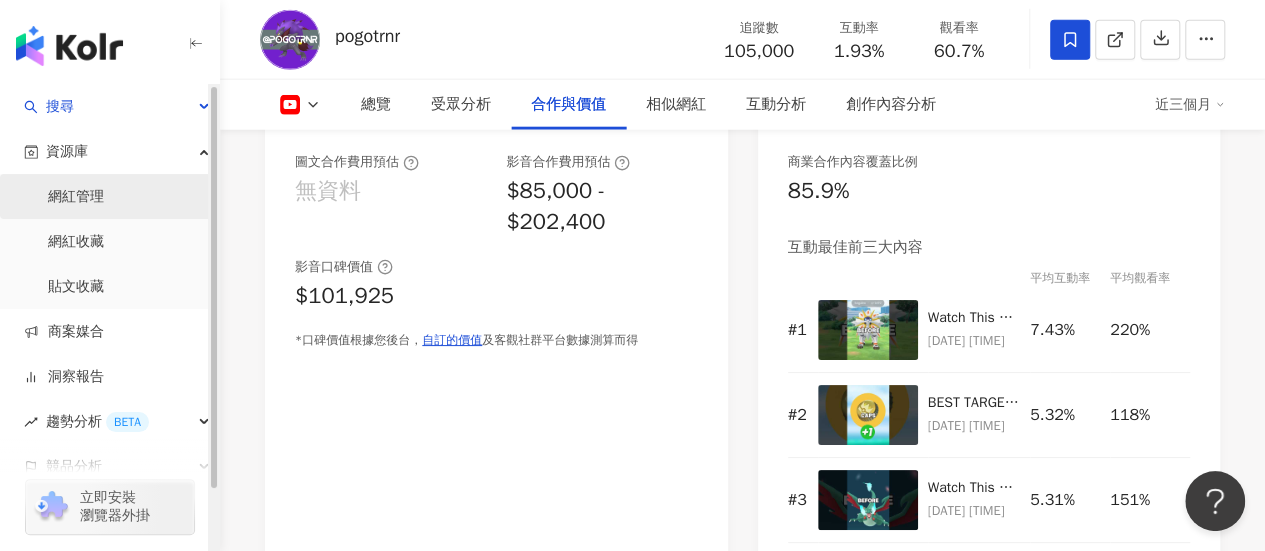 click on "網紅管理" at bounding box center [76, 197] 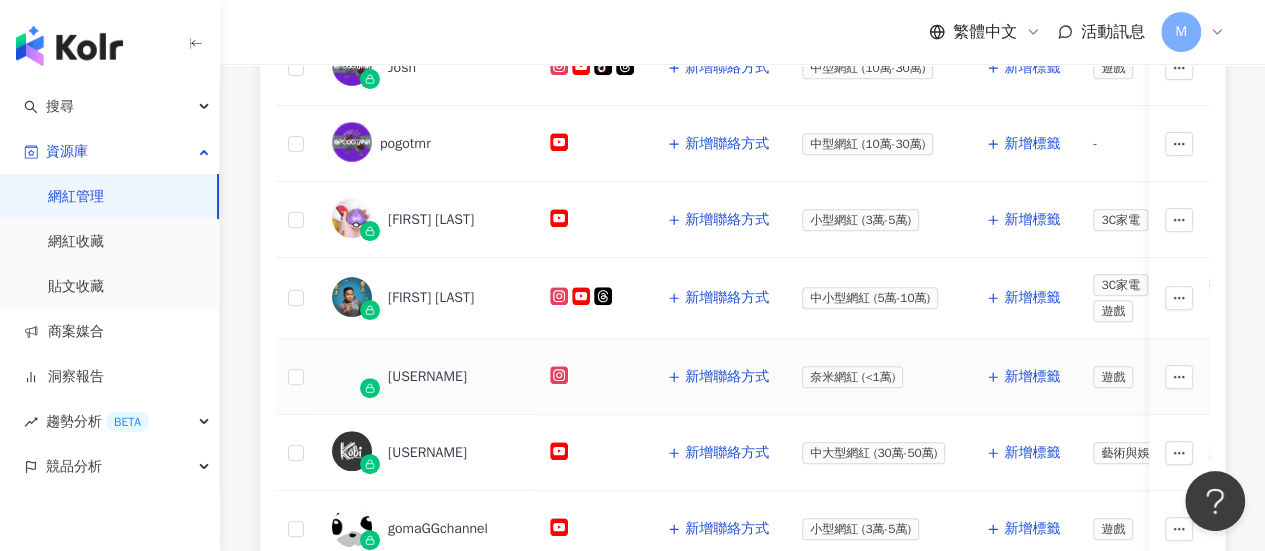 scroll, scrollTop: 400, scrollLeft: 0, axis: vertical 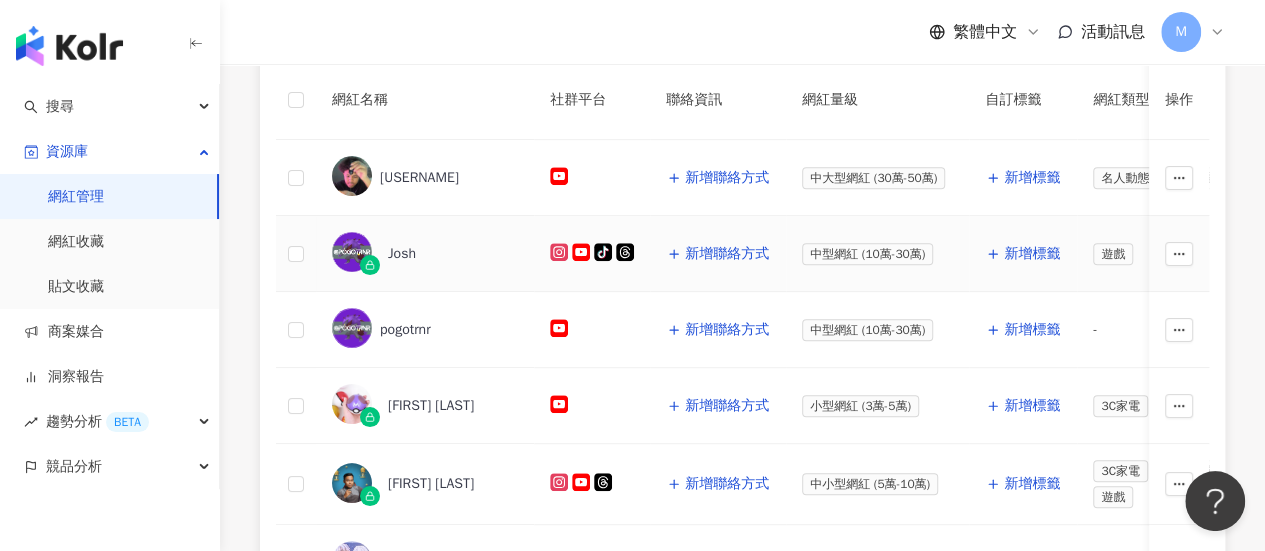 click on "Josh" at bounding box center [402, 254] 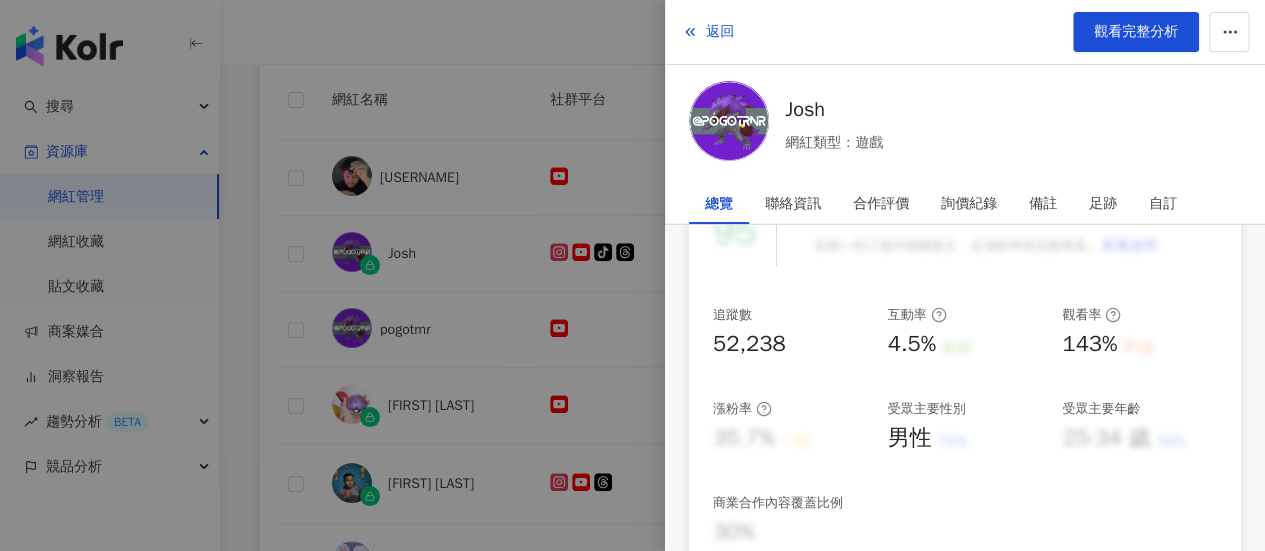 scroll, scrollTop: 100, scrollLeft: 0, axis: vertical 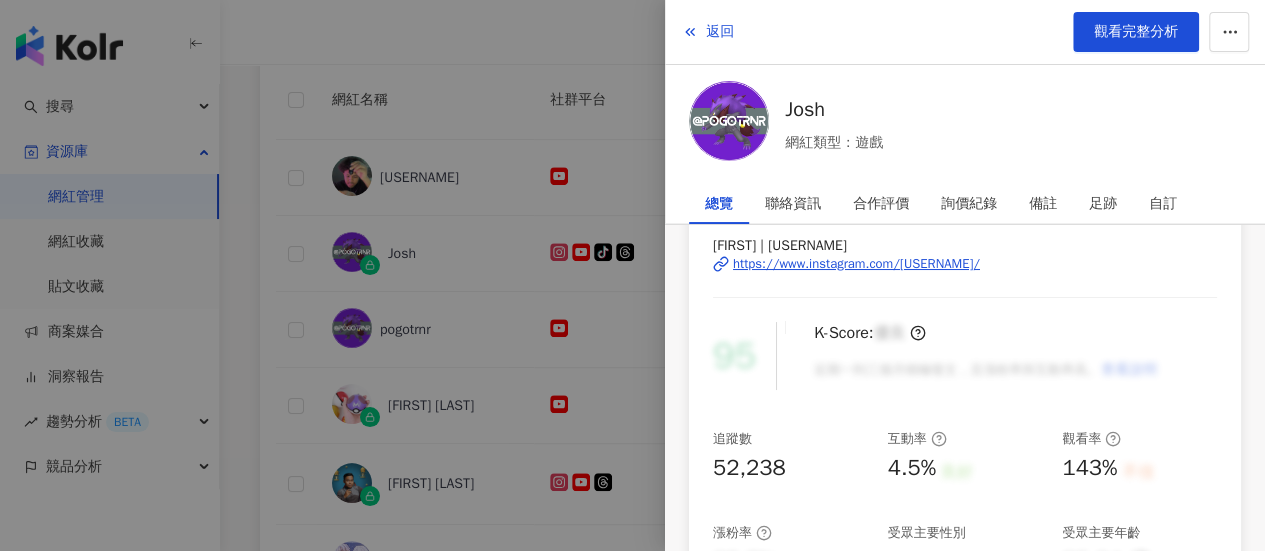 click at bounding box center [632, 275] 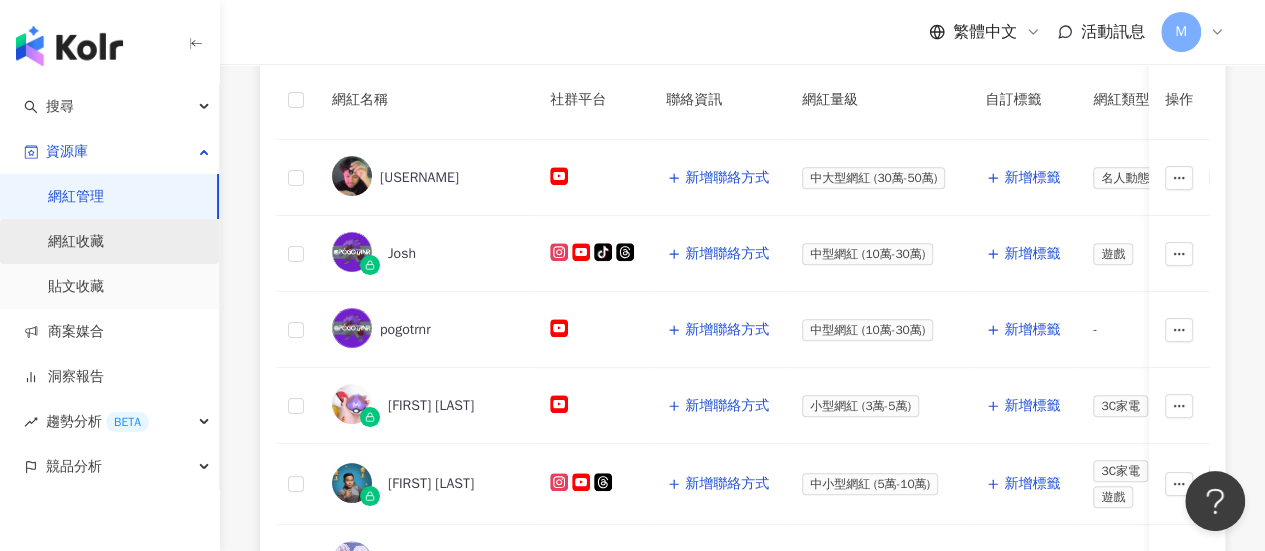 click on "網紅收藏" at bounding box center [76, 242] 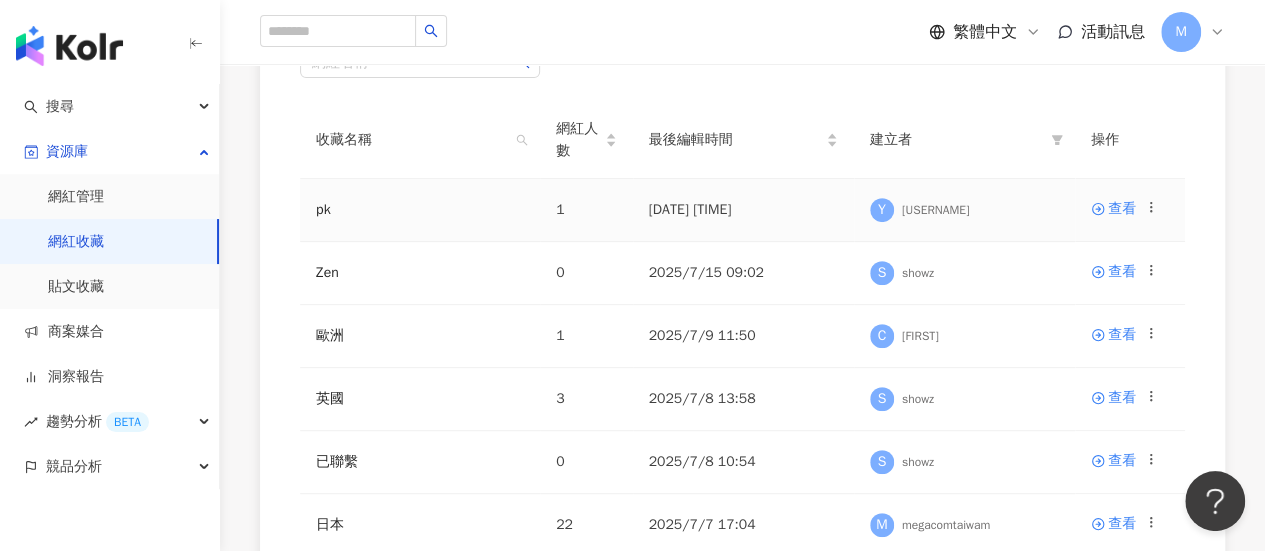 scroll, scrollTop: 300, scrollLeft: 0, axis: vertical 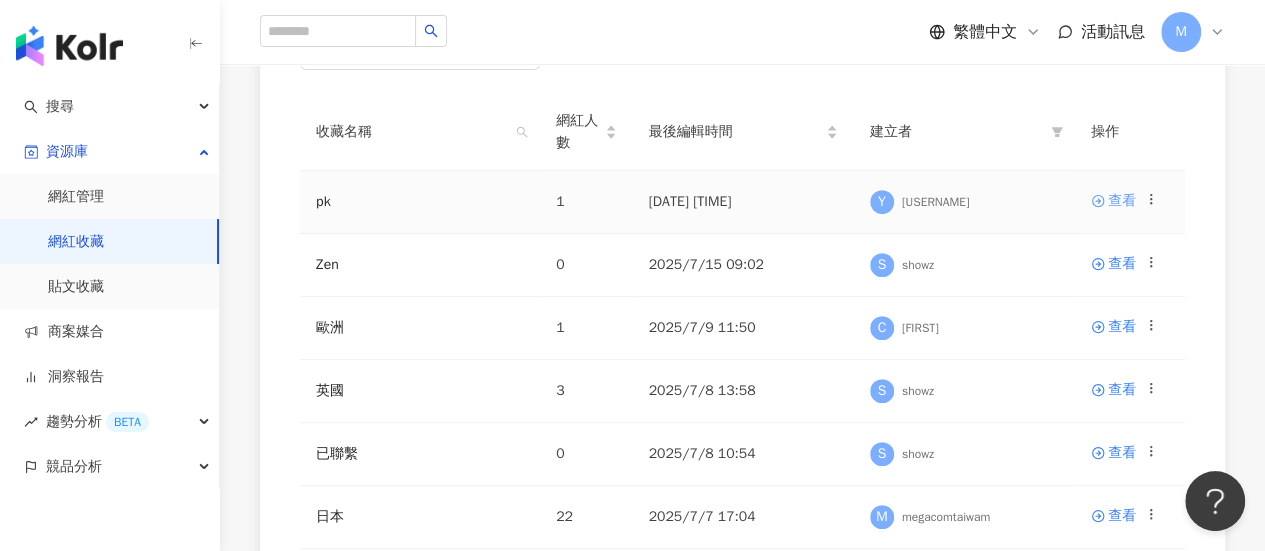 click on "查看" at bounding box center (1122, 201) 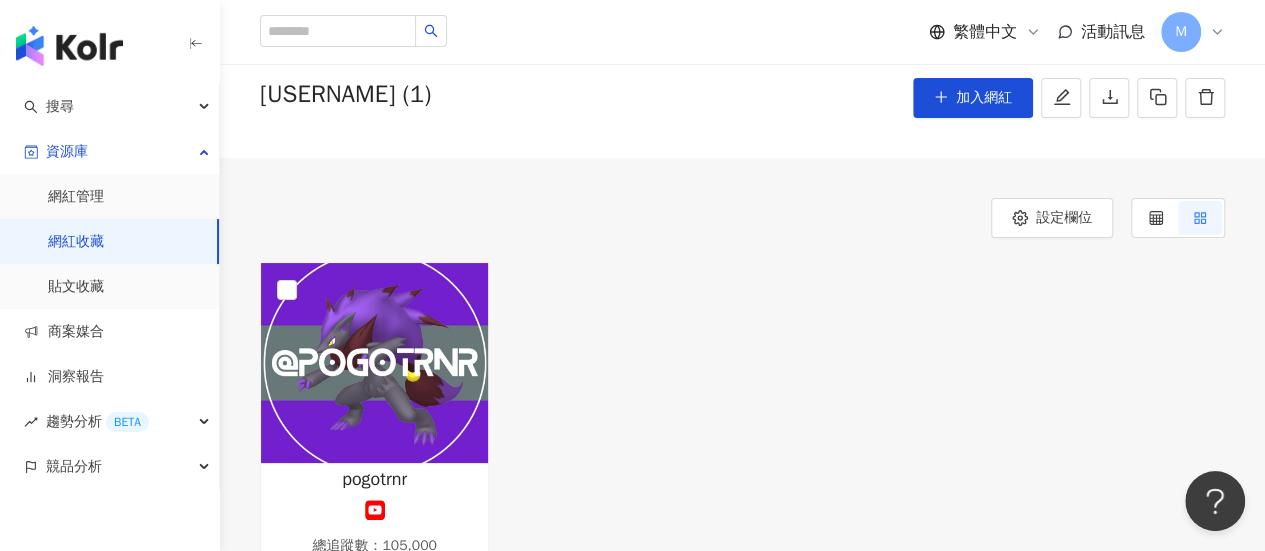 scroll, scrollTop: 200, scrollLeft: 0, axis: vertical 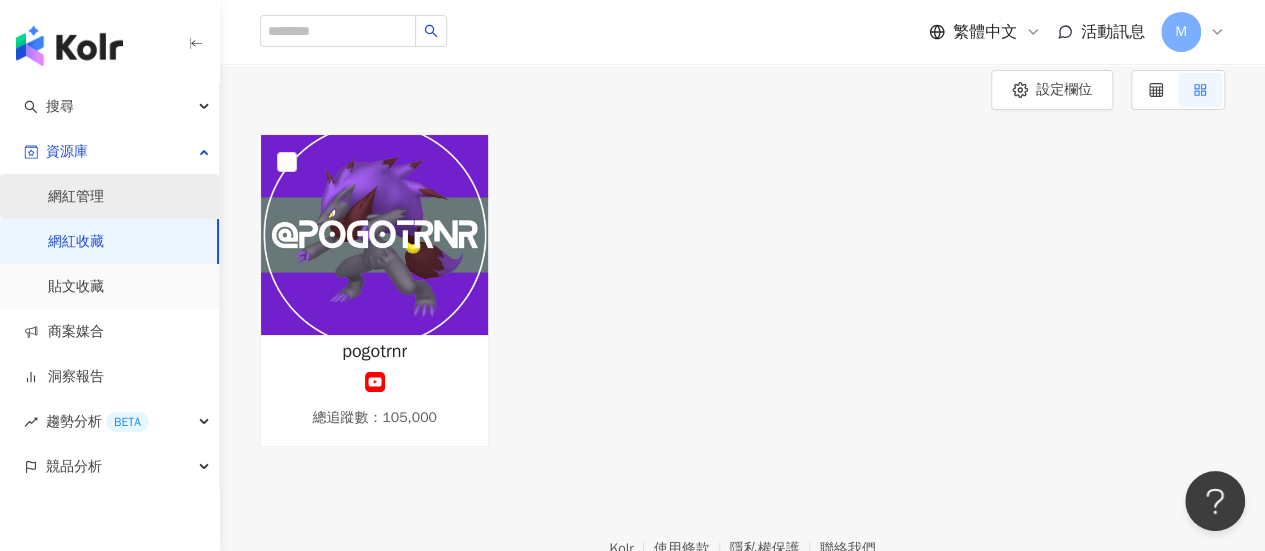 click on "網紅管理" at bounding box center (76, 197) 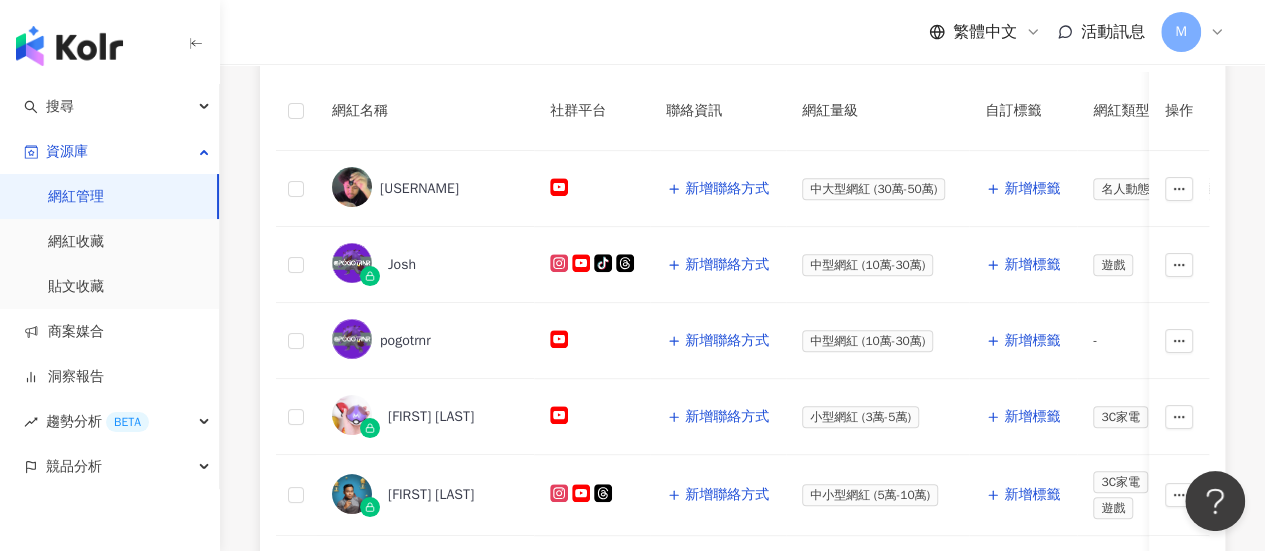 scroll, scrollTop: 400, scrollLeft: 0, axis: vertical 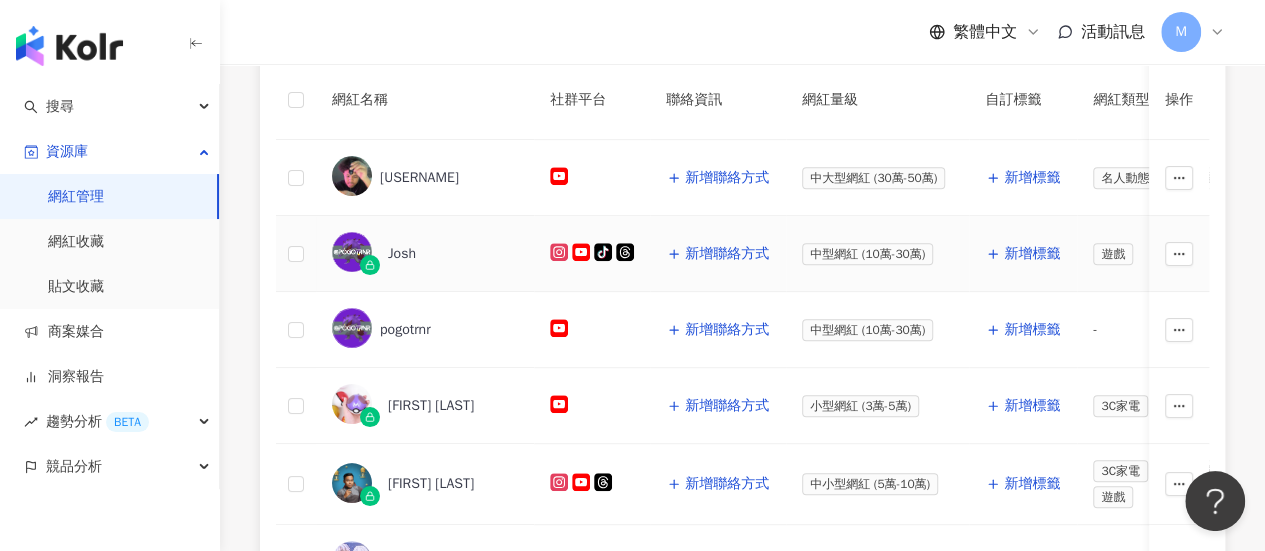 click on "Josh" at bounding box center (402, 254) 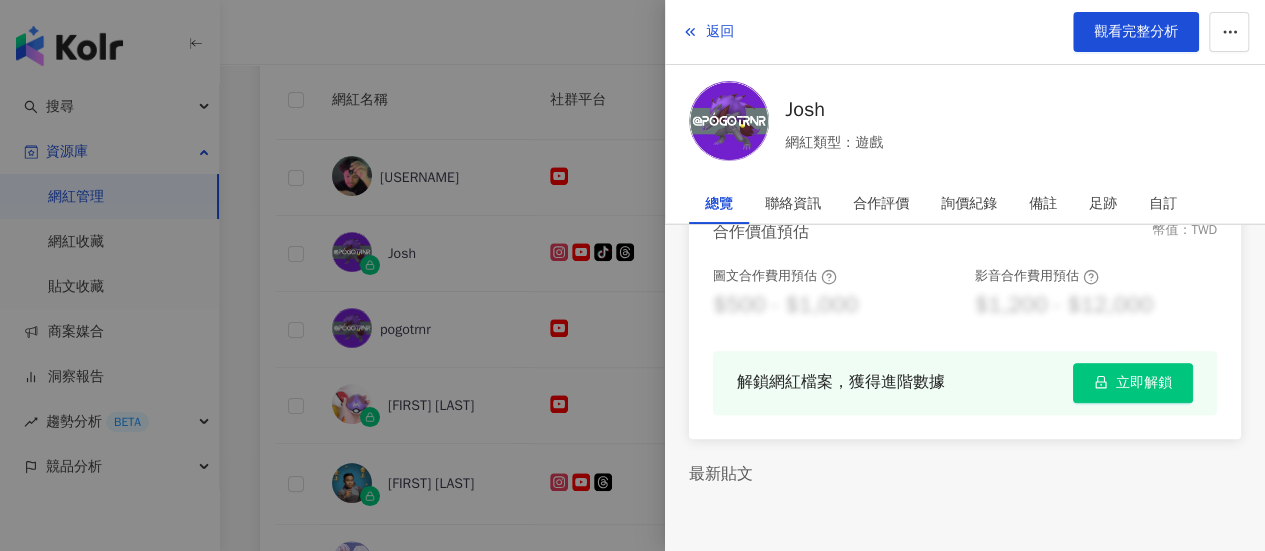 scroll, scrollTop: 691, scrollLeft: 0, axis: vertical 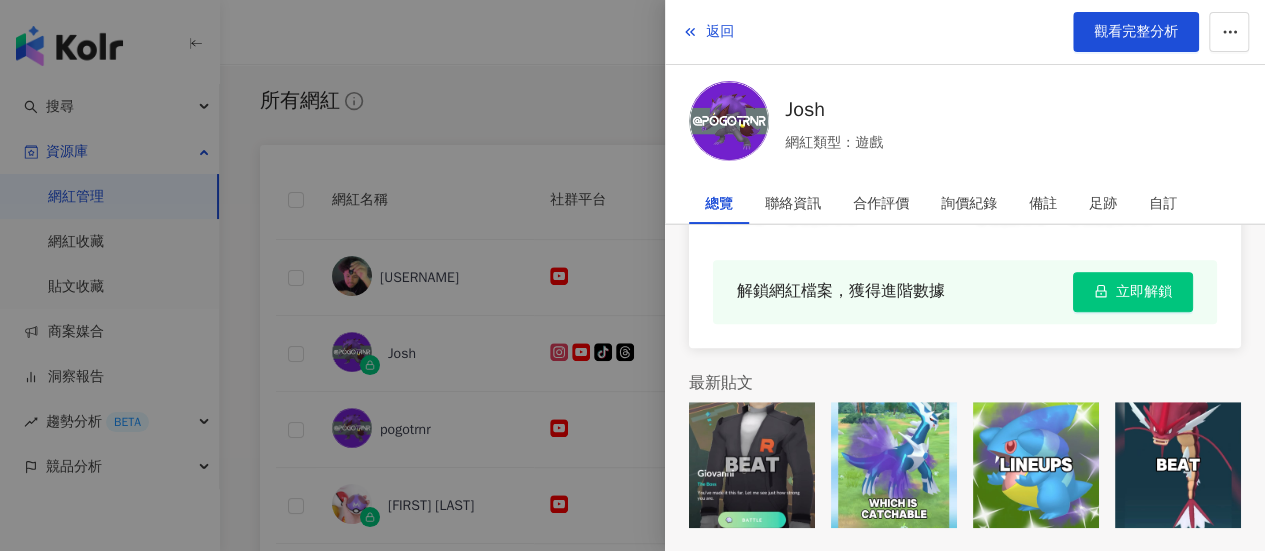 click at bounding box center (632, 275) 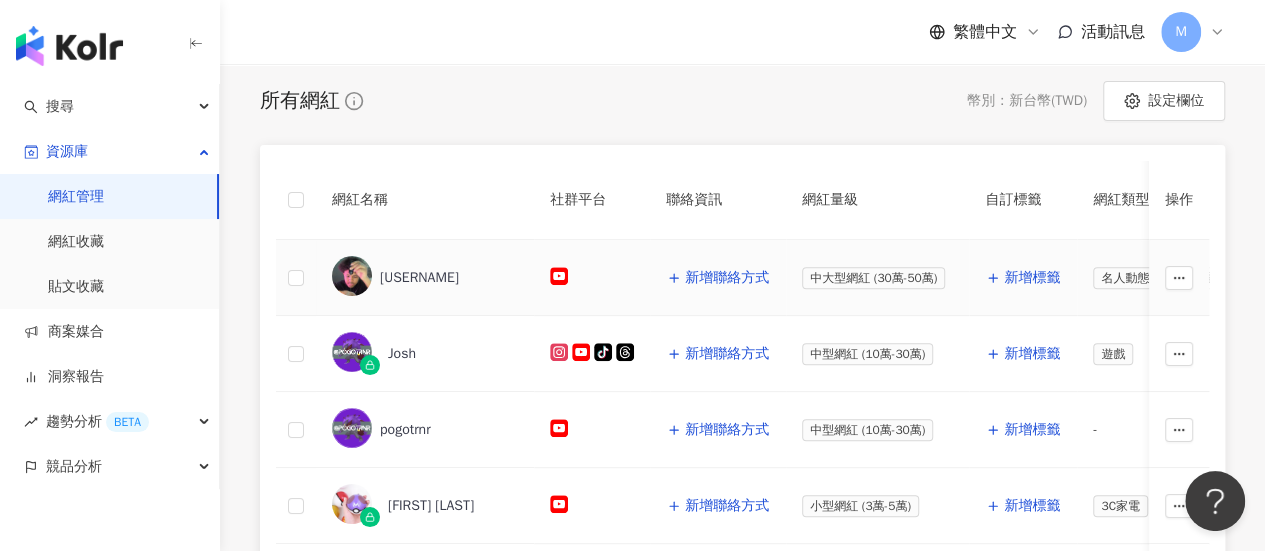 click on "Saxzu" at bounding box center [419, 278] 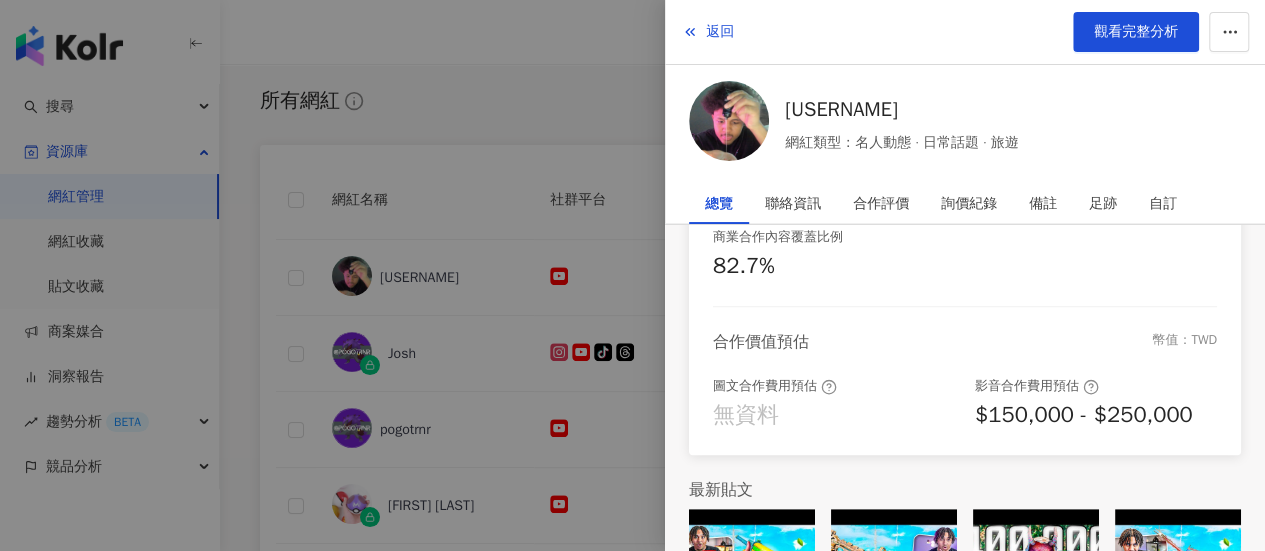 scroll, scrollTop: 596, scrollLeft: 0, axis: vertical 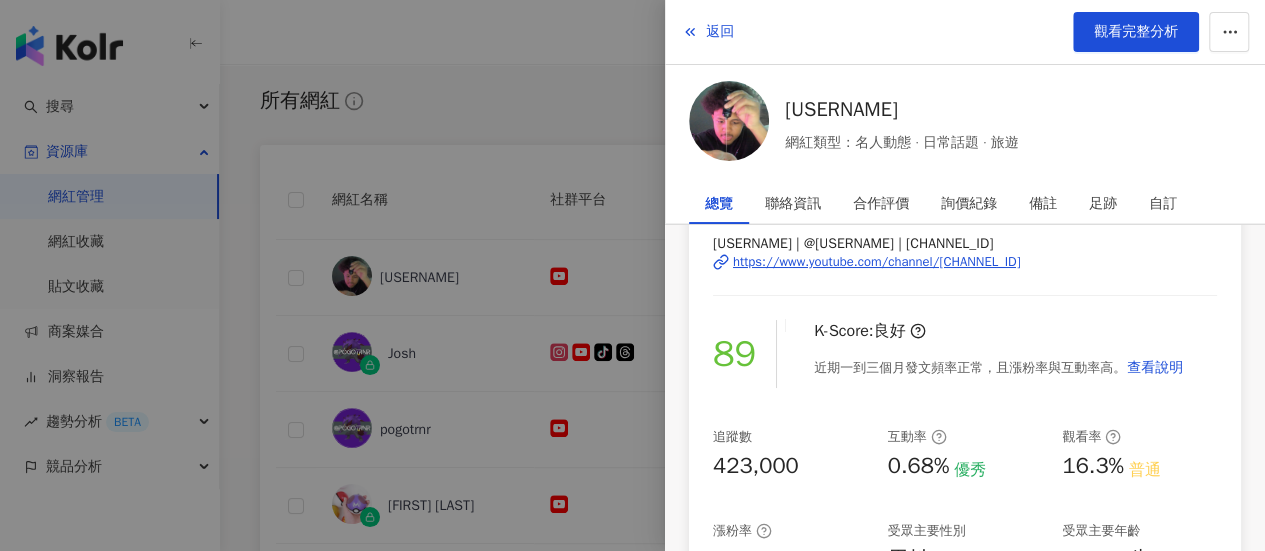 click at bounding box center (632, 275) 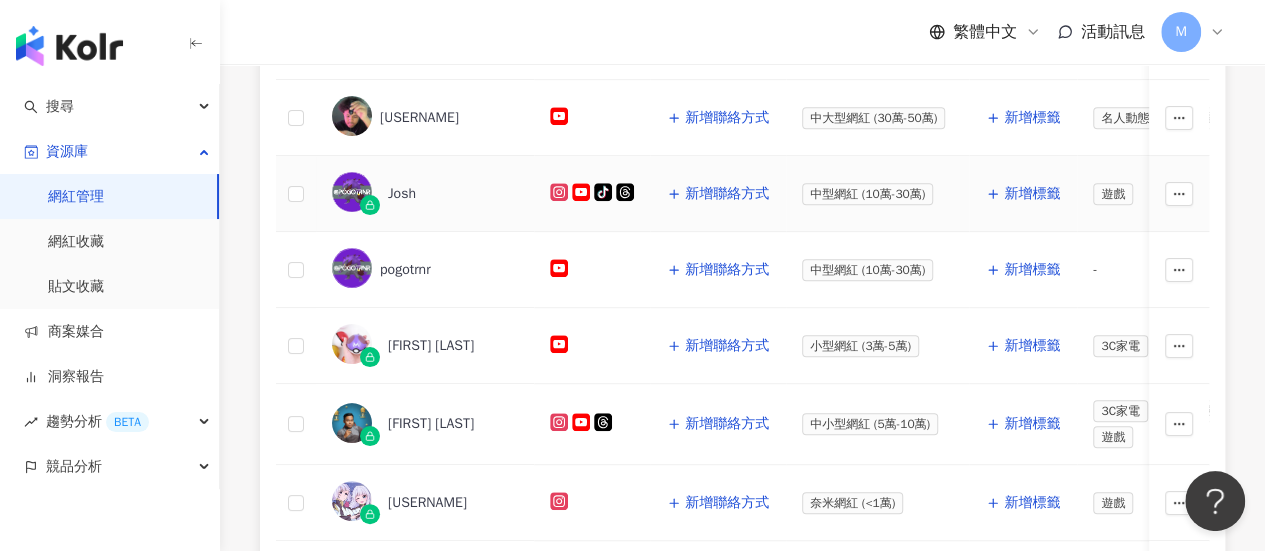 scroll, scrollTop: 500, scrollLeft: 0, axis: vertical 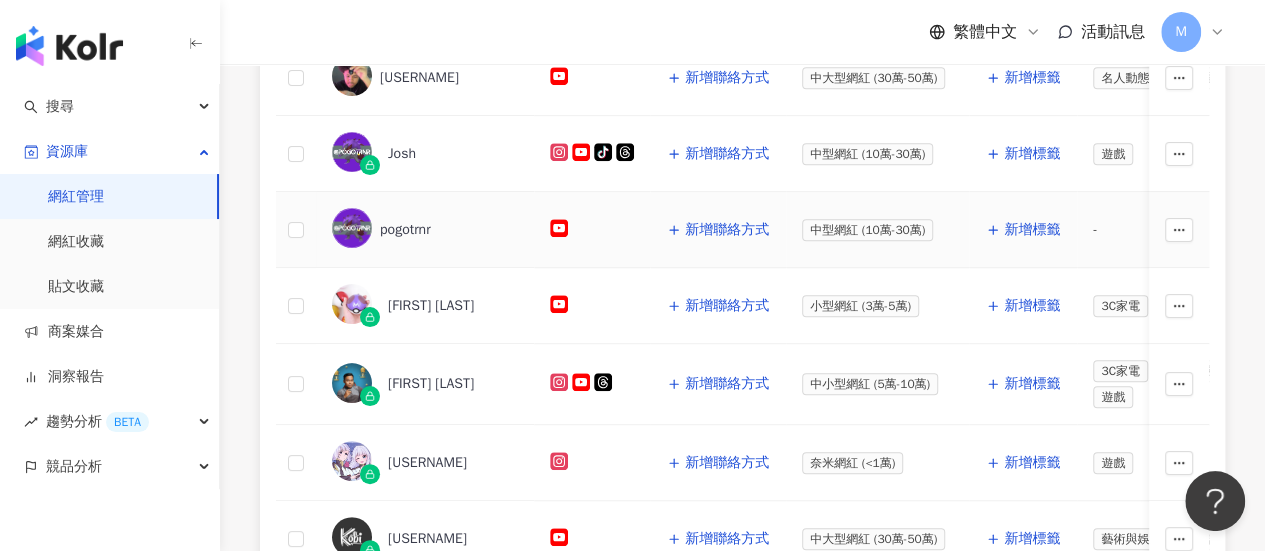 click on "pogotrnr" at bounding box center (405, 230) 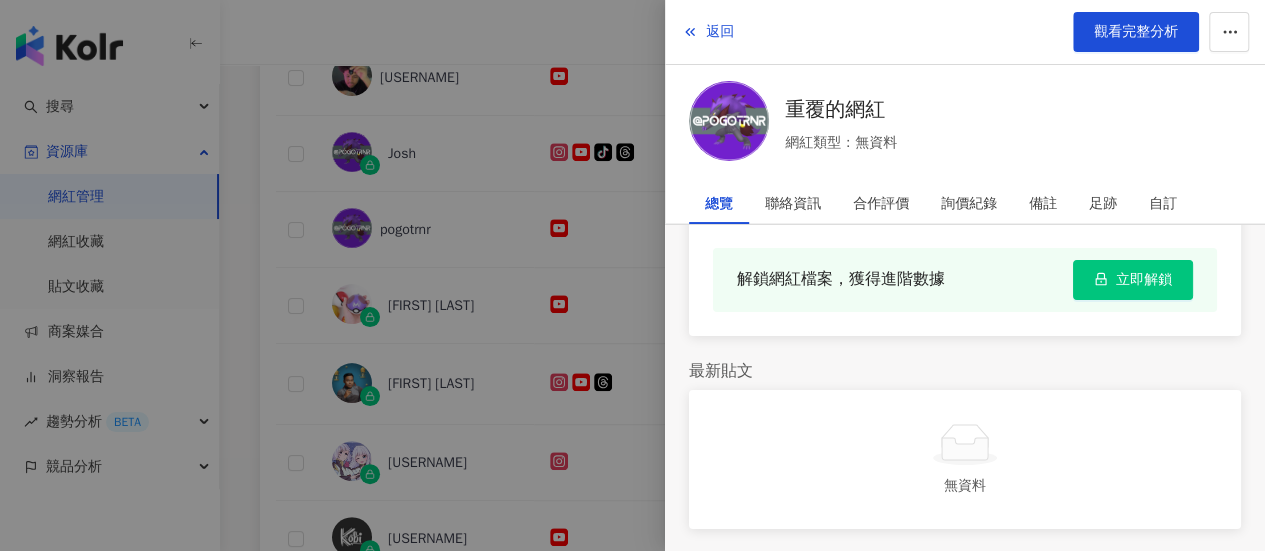 scroll, scrollTop: 134, scrollLeft: 0, axis: vertical 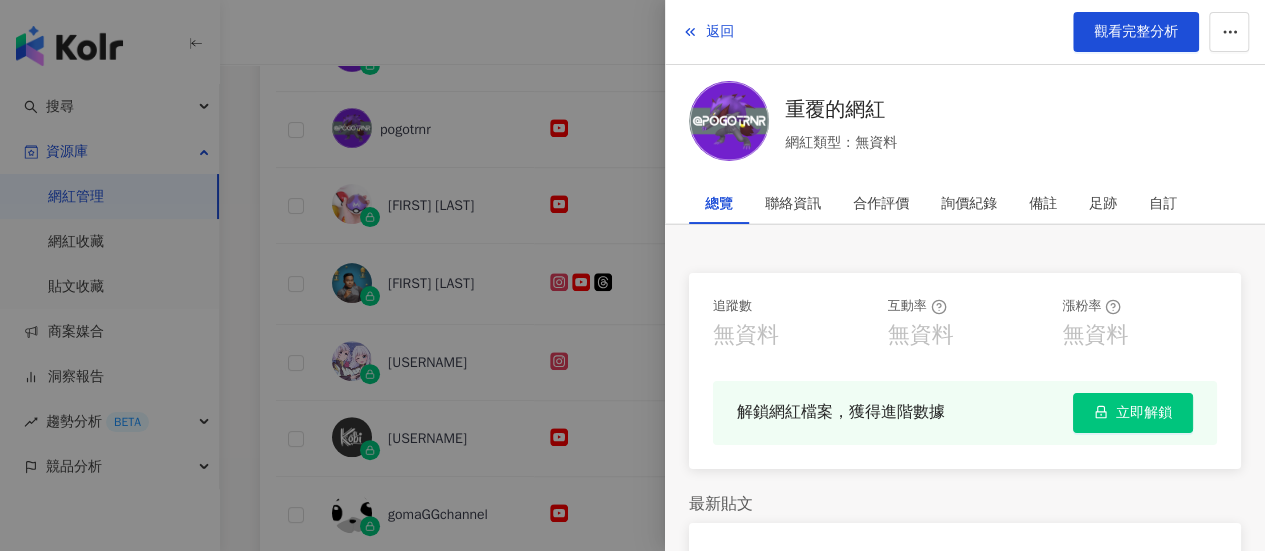 click at bounding box center [632, 275] 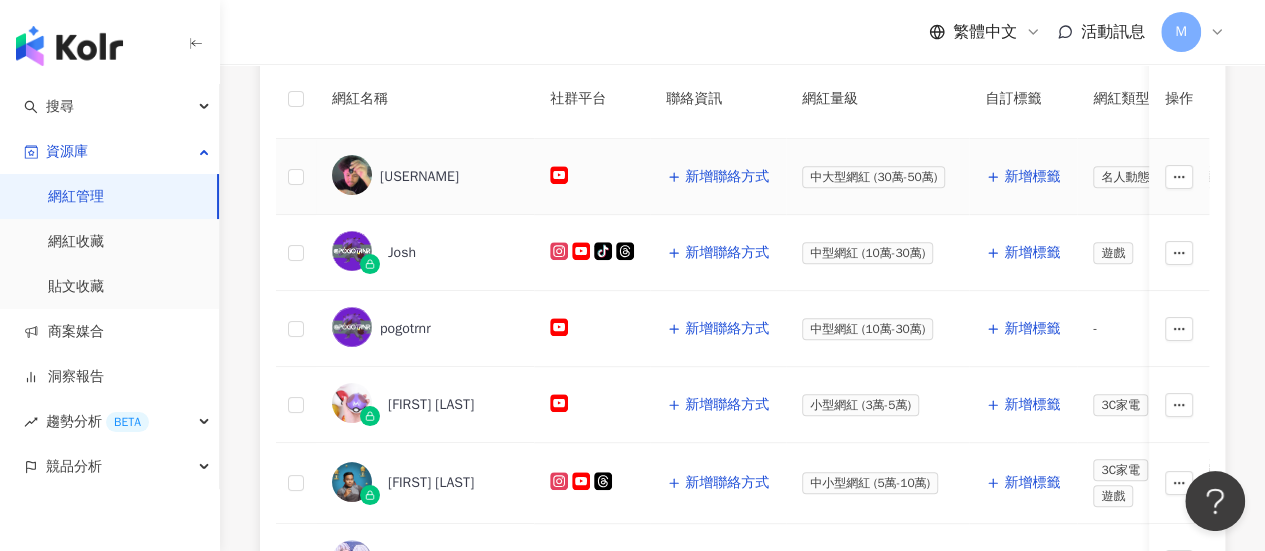 scroll, scrollTop: 400, scrollLeft: 0, axis: vertical 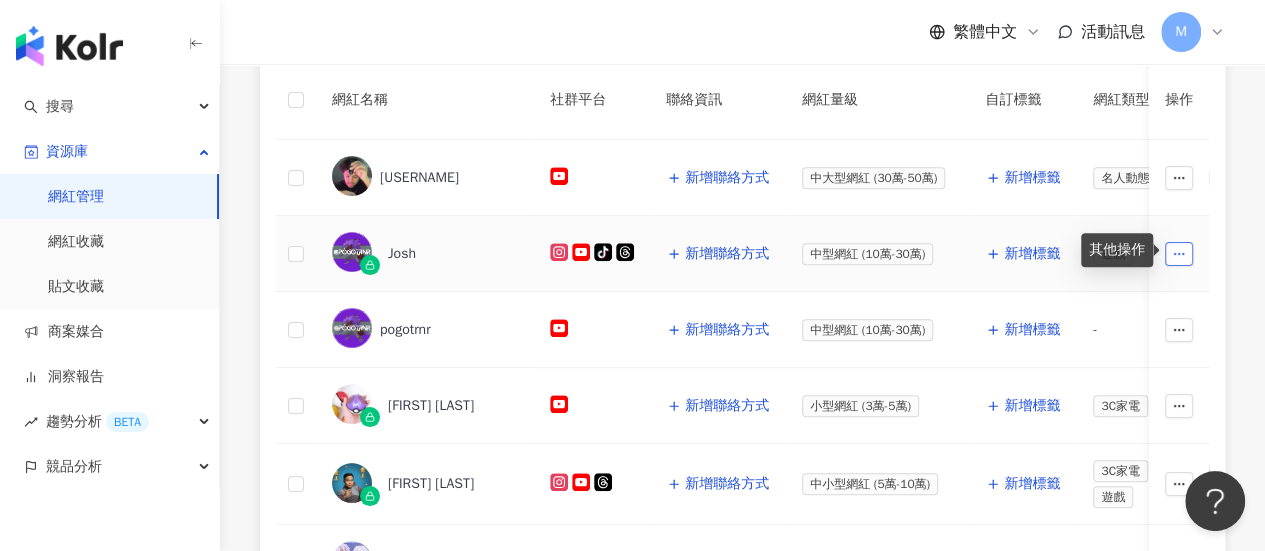click at bounding box center (1179, 254) 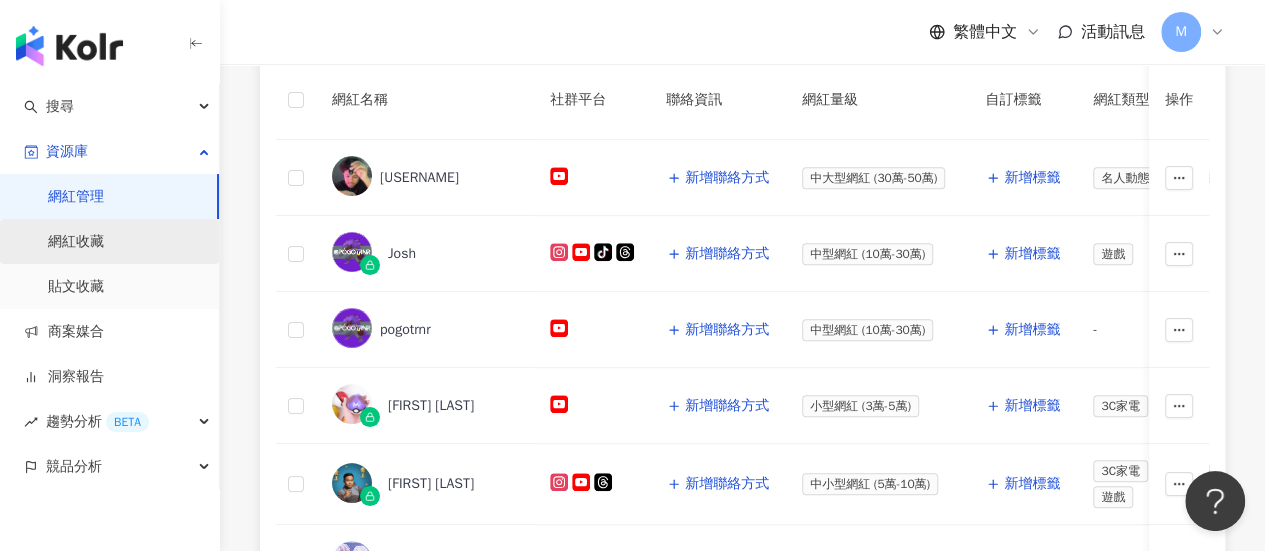 click on "網紅收藏" at bounding box center (76, 242) 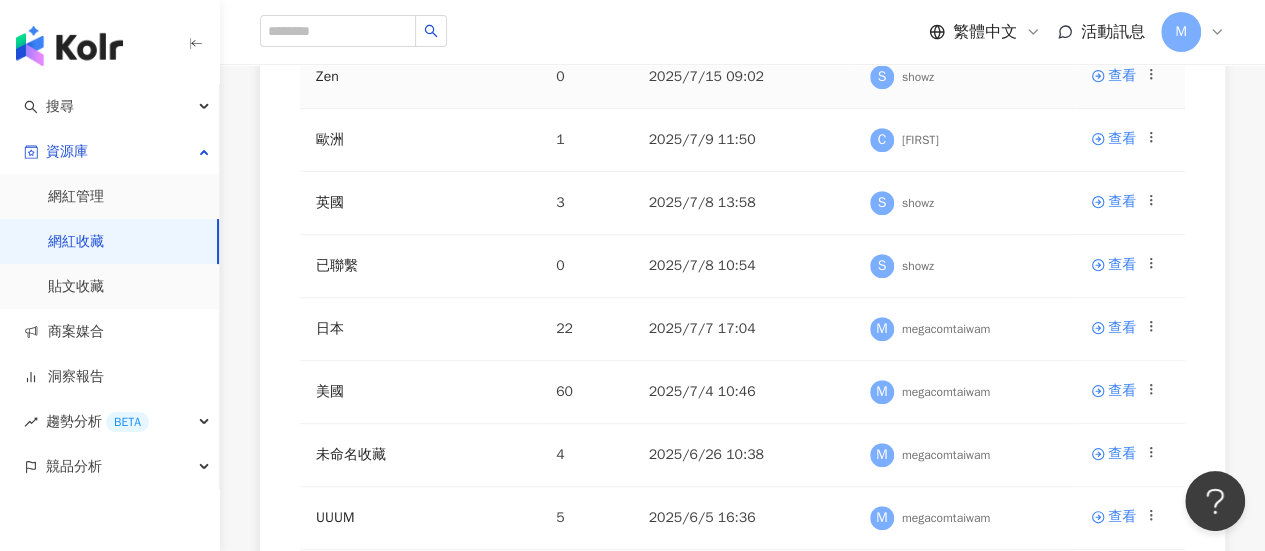 scroll, scrollTop: 500, scrollLeft: 0, axis: vertical 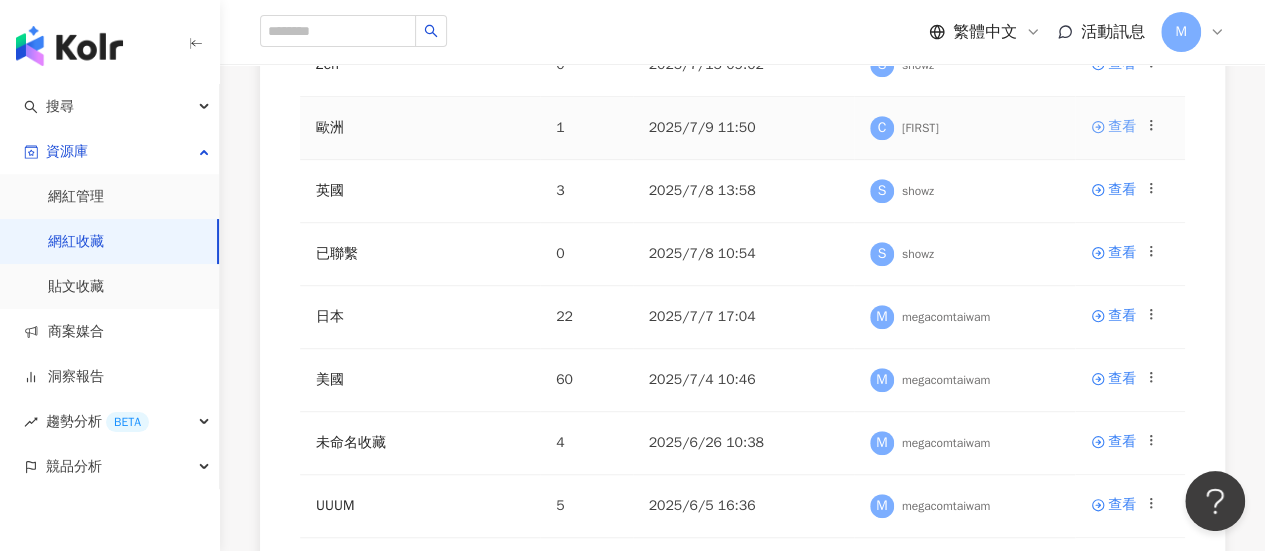 click on "查看" at bounding box center (1122, 127) 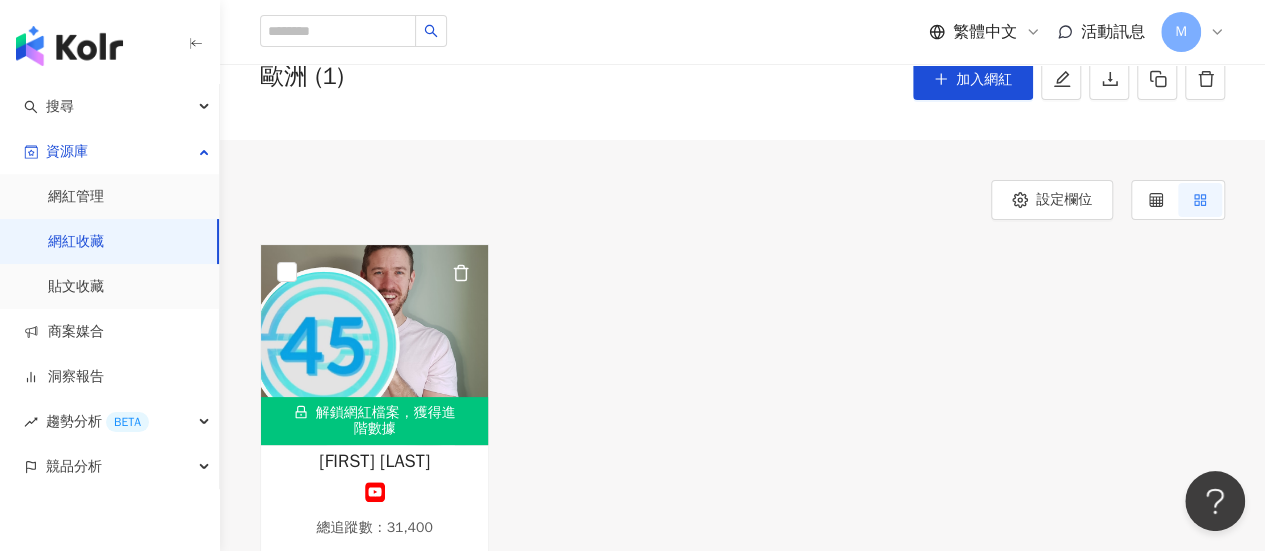 scroll, scrollTop: 200, scrollLeft: 0, axis: vertical 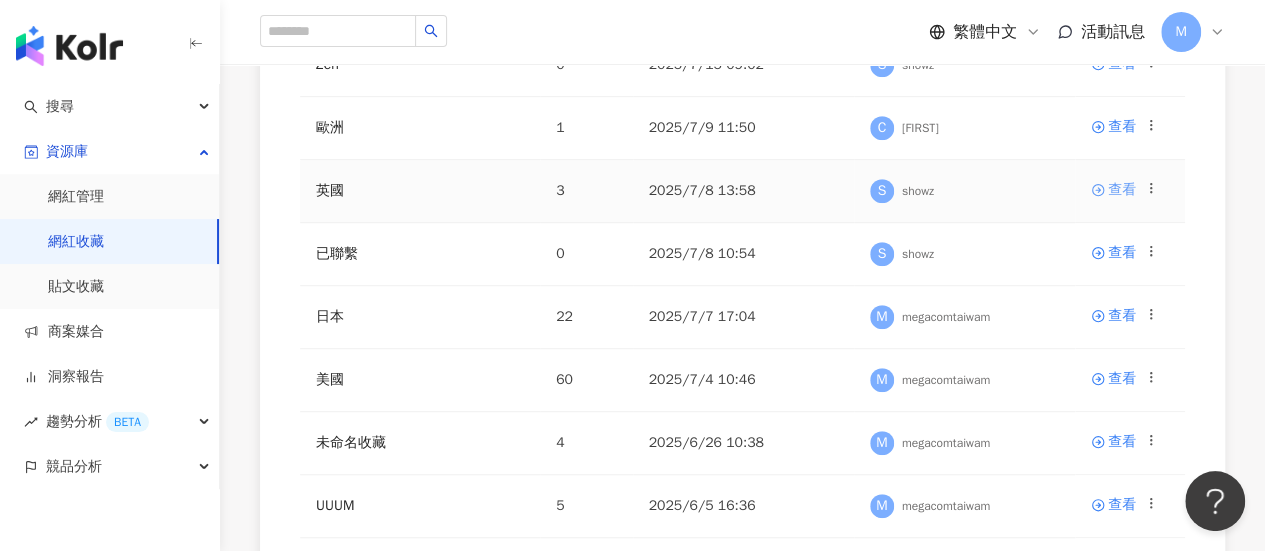 click on "查看" at bounding box center [1113, 190] 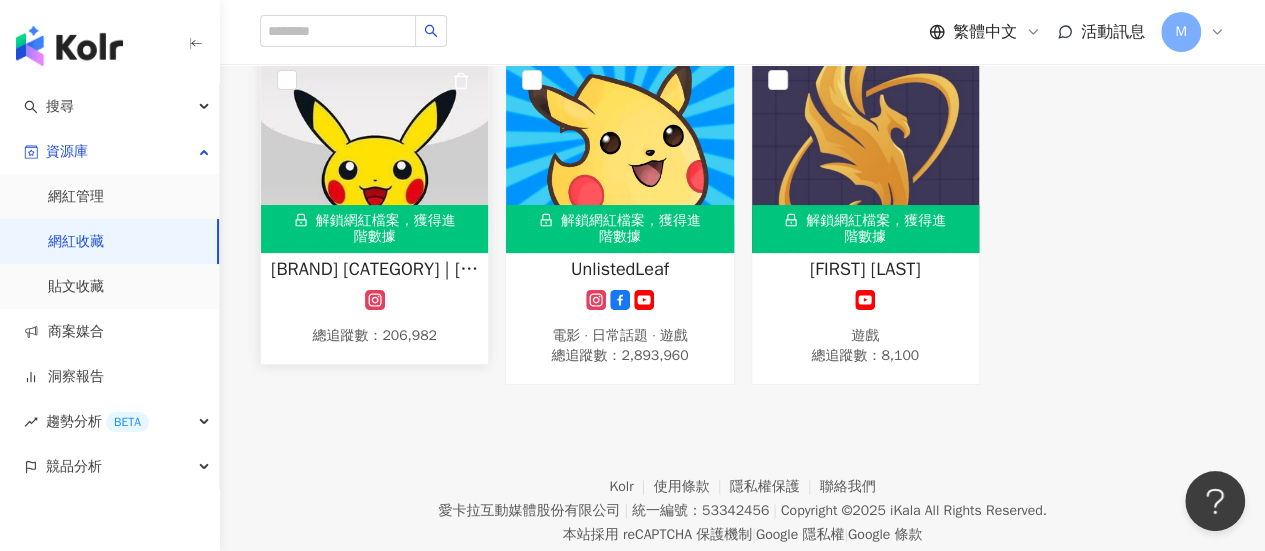 scroll, scrollTop: 300, scrollLeft: 0, axis: vertical 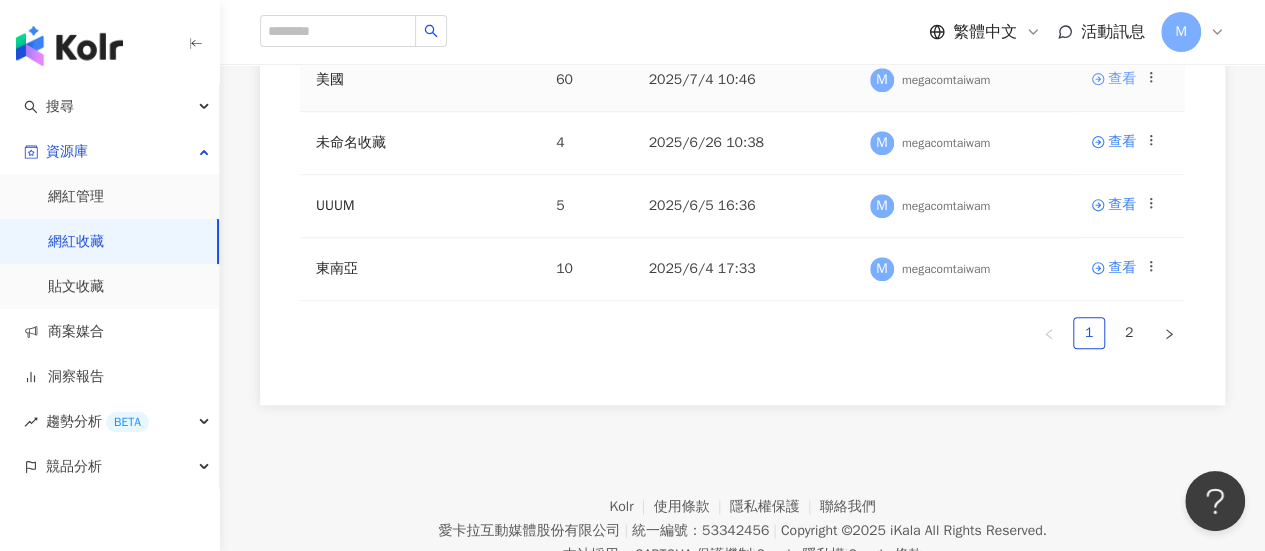 click on "查看" at bounding box center [1122, 79] 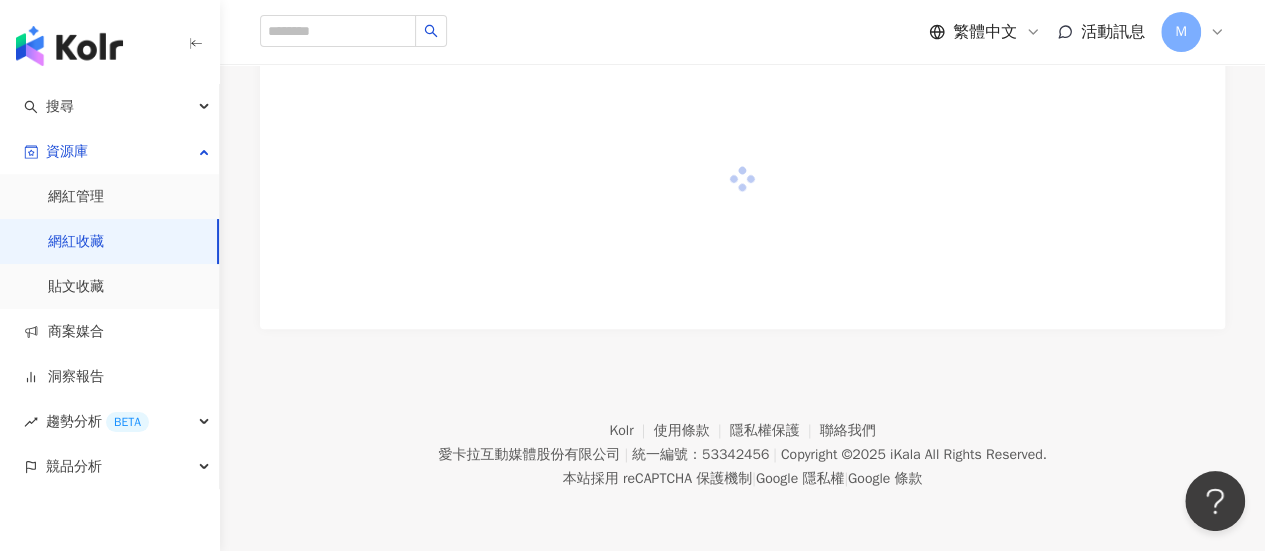 scroll 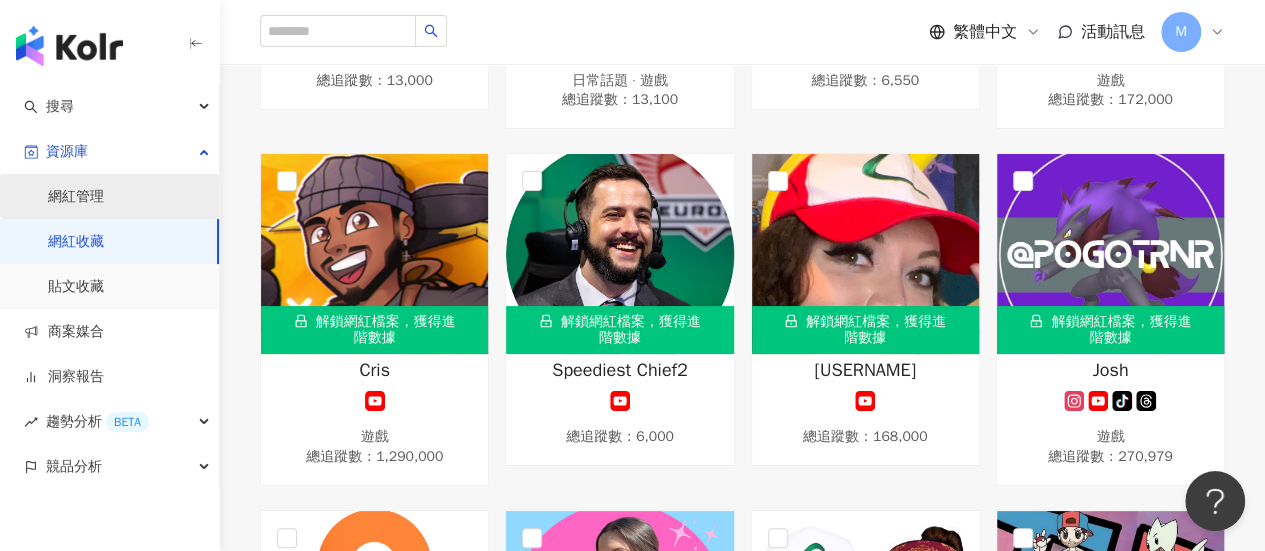 click on "網紅管理" at bounding box center [76, 197] 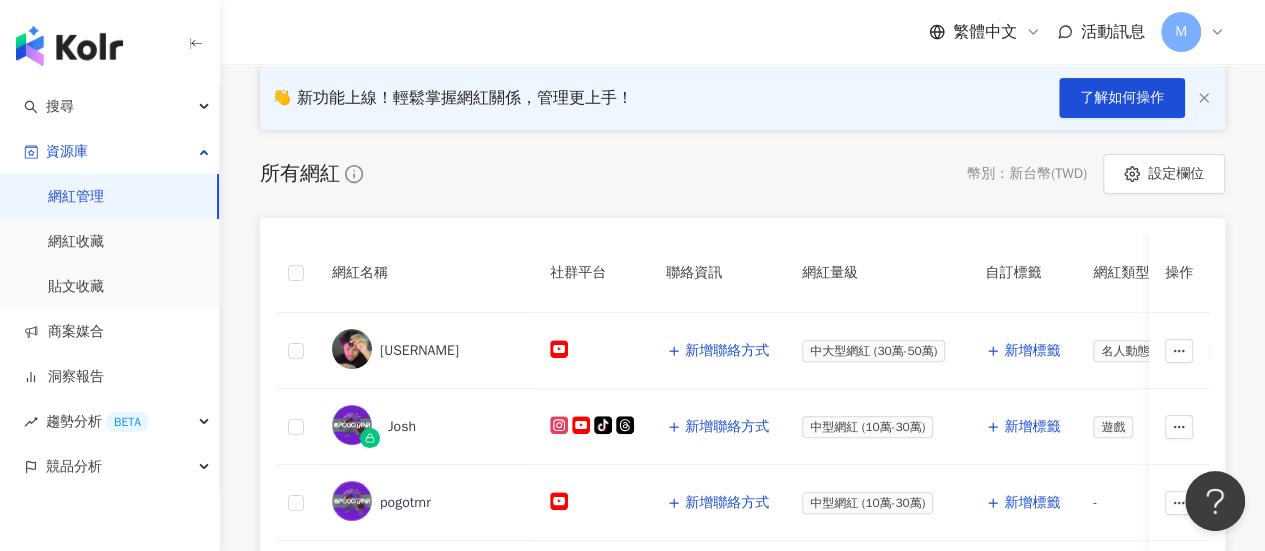 scroll, scrollTop: 400, scrollLeft: 0, axis: vertical 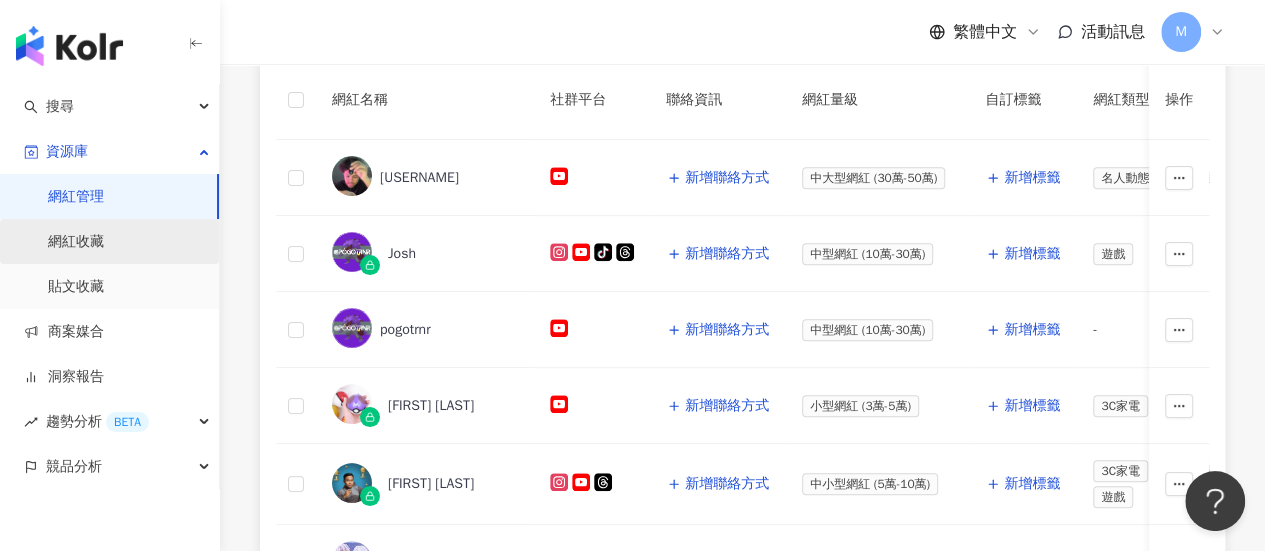 click on "網紅收藏" at bounding box center (76, 242) 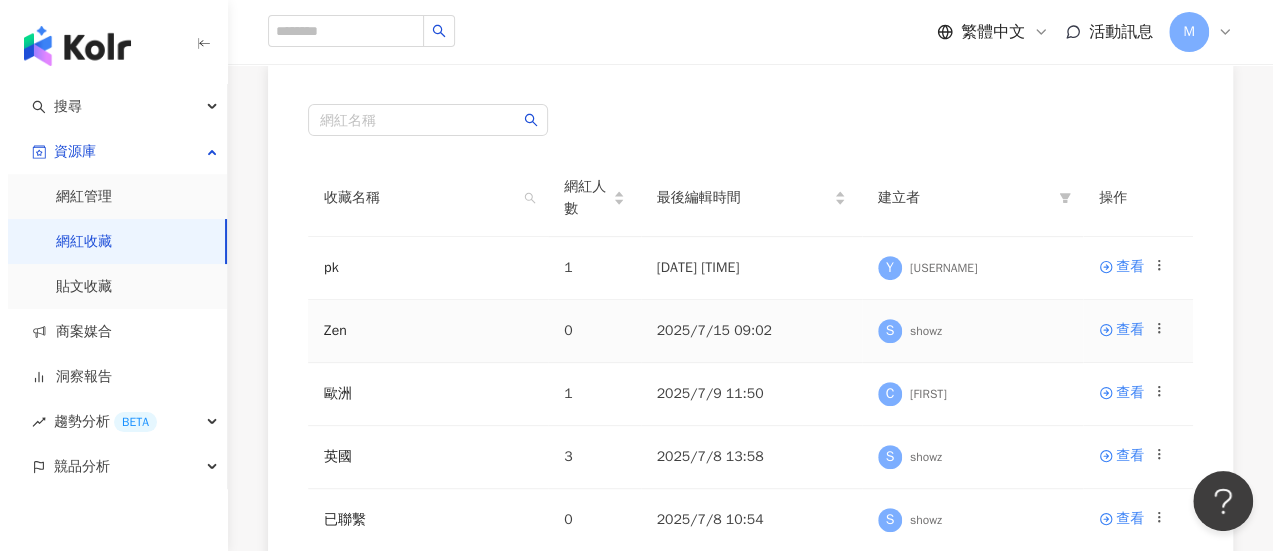 scroll, scrollTop: 300, scrollLeft: 0, axis: vertical 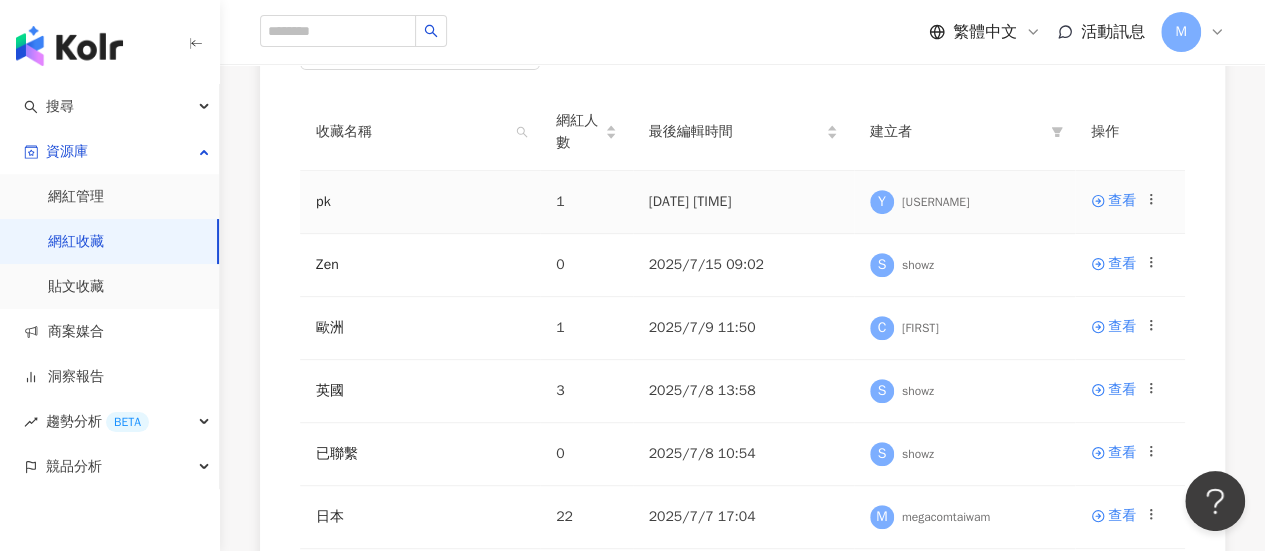click 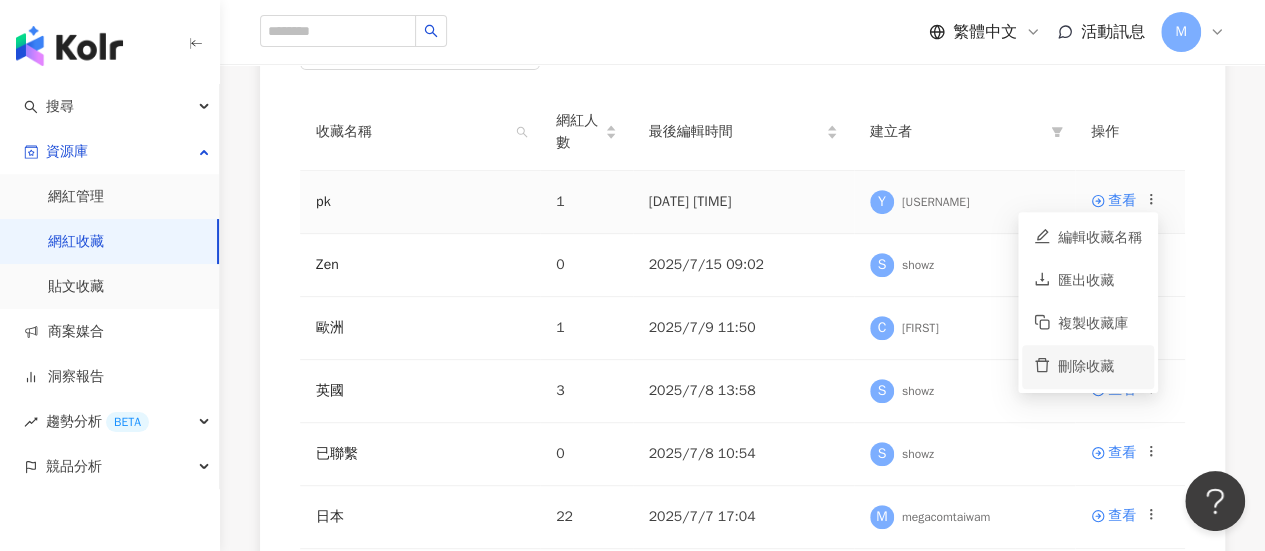 click on "刪除收藏" at bounding box center (1100, 367) 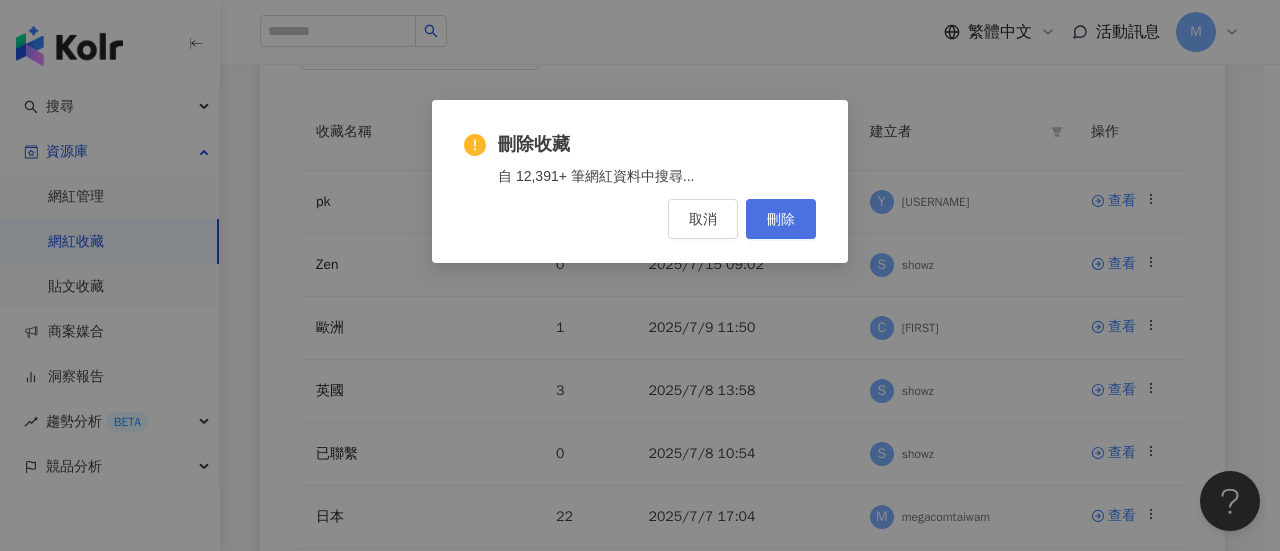 click on "刪除" at bounding box center (781, 219) 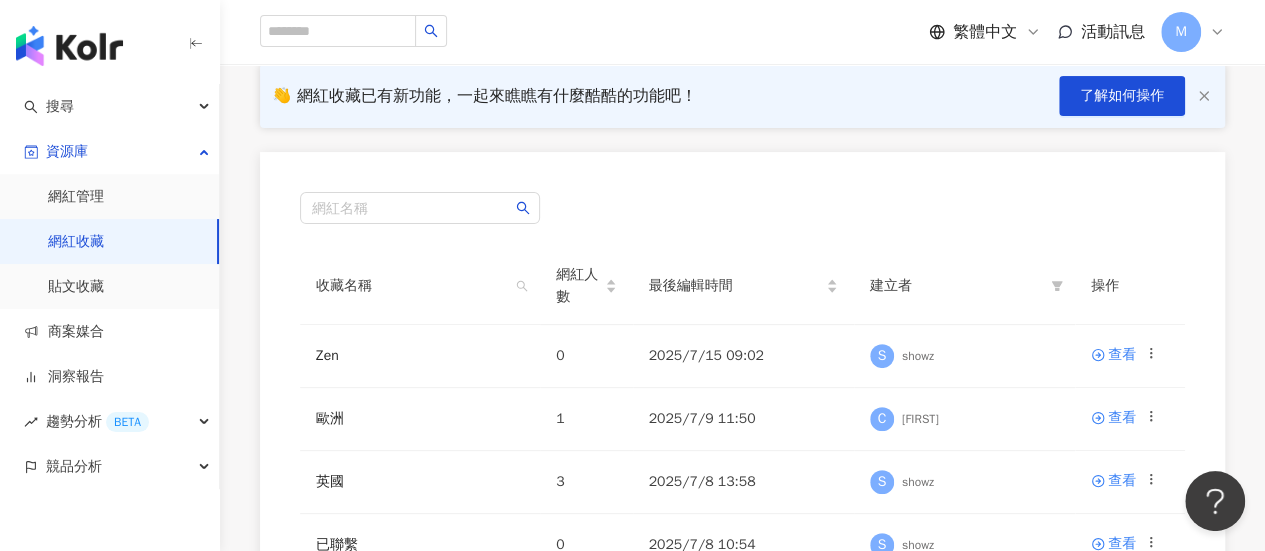 scroll, scrollTop: 0, scrollLeft: 0, axis: both 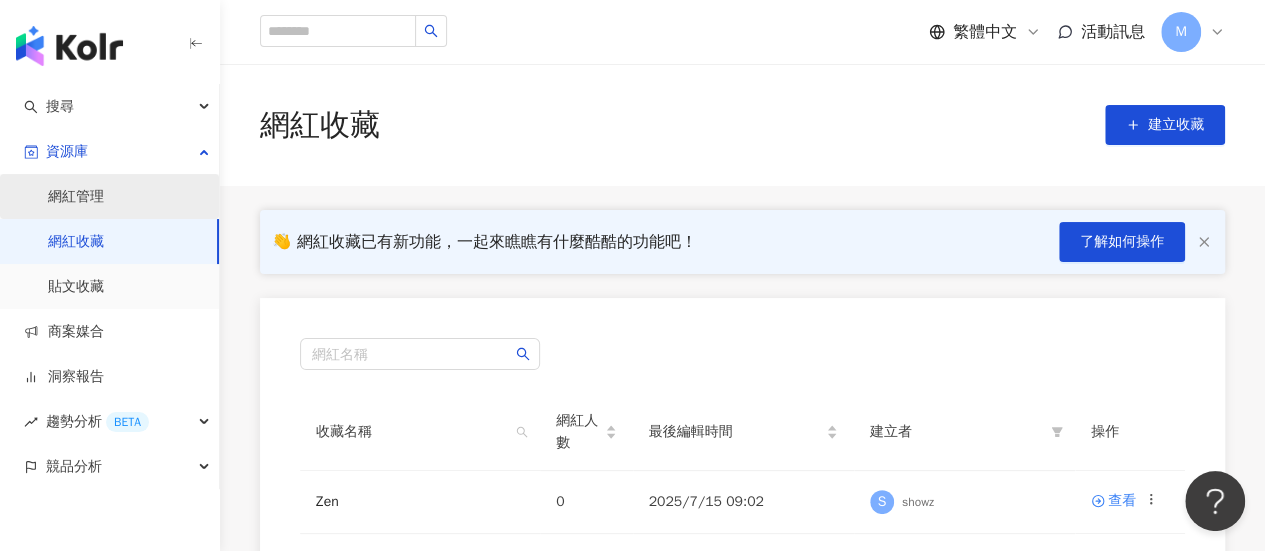 click on "網紅管理" at bounding box center [76, 197] 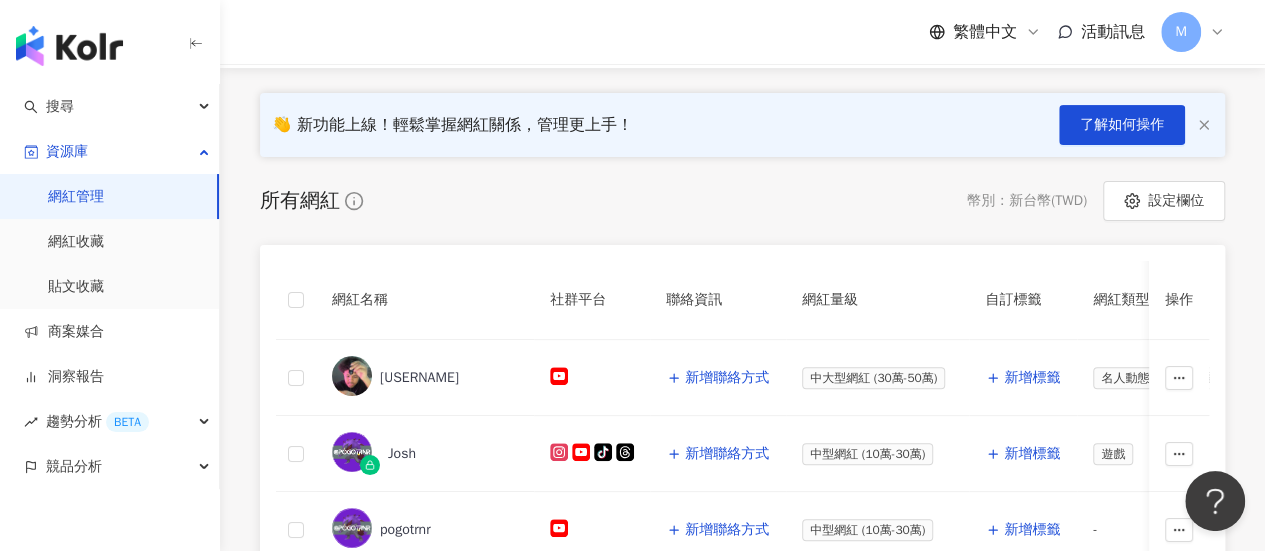 scroll, scrollTop: 0, scrollLeft: 0, axis: both 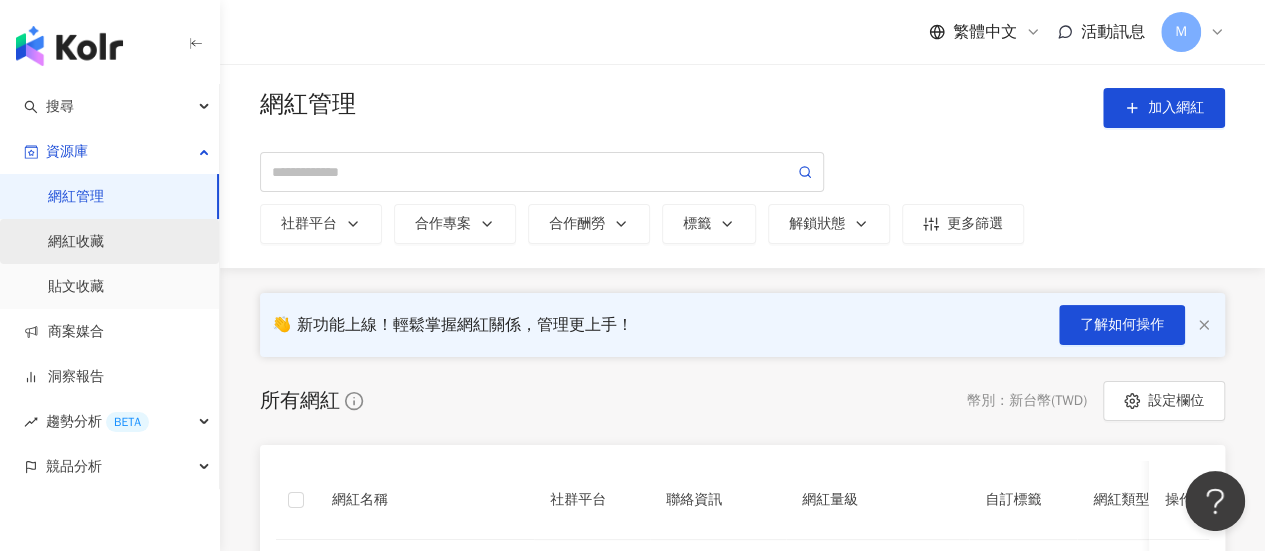 click on "網紅收藏" at bounding box center [76, 242] 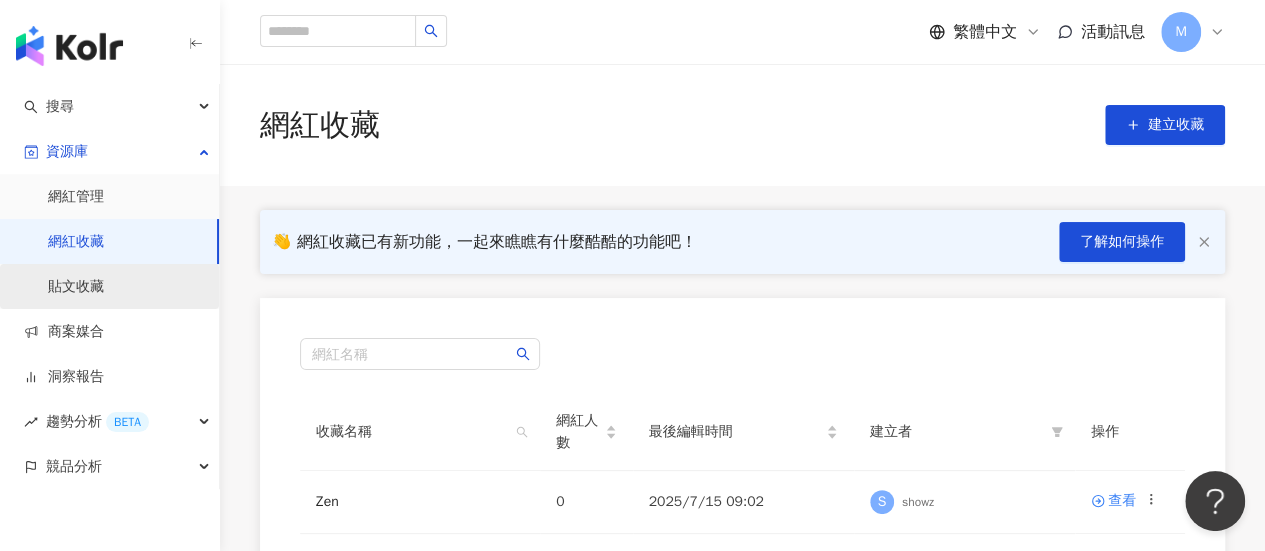 click on "貼文收藏" at bounding box center [76, 287] 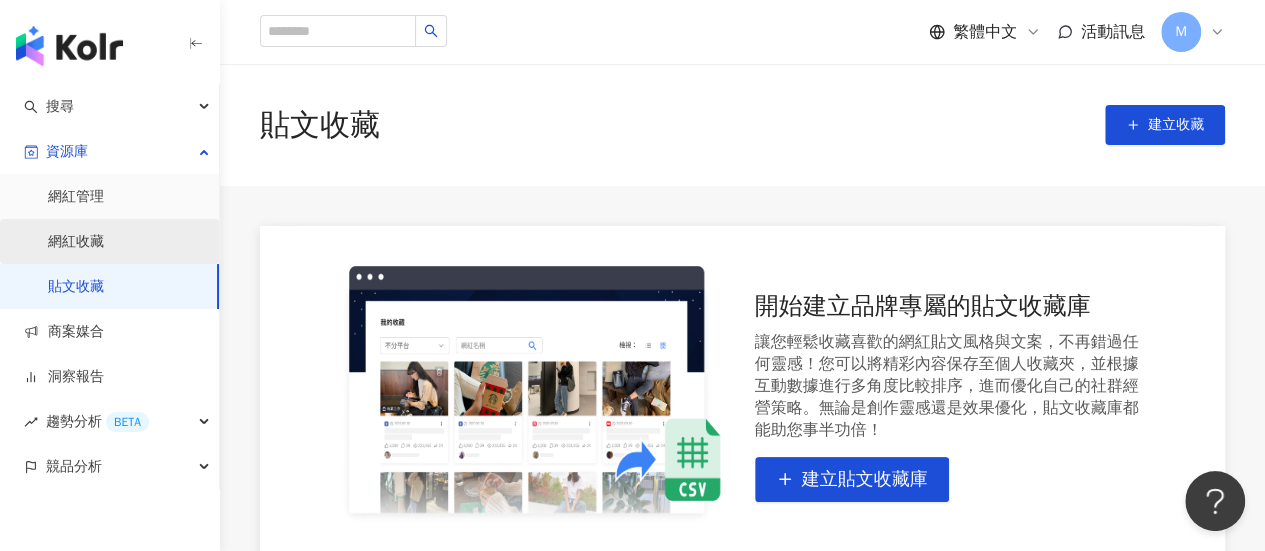 click on "網紅收藏" at bounding box center [76, 242] 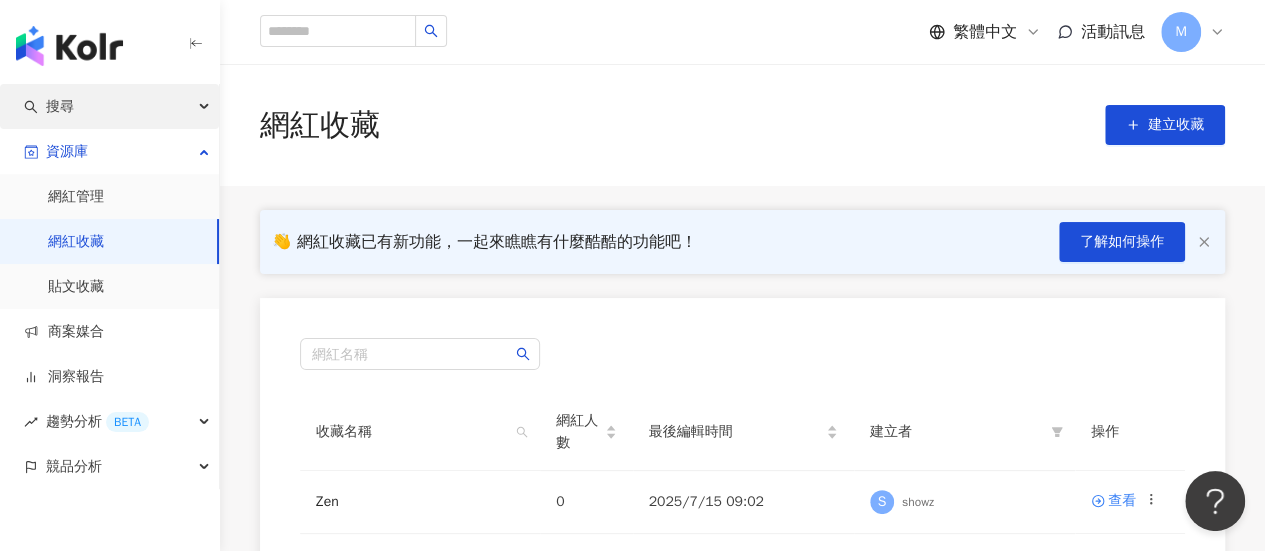 click on "搜尋" at bounding box center [109, 106] 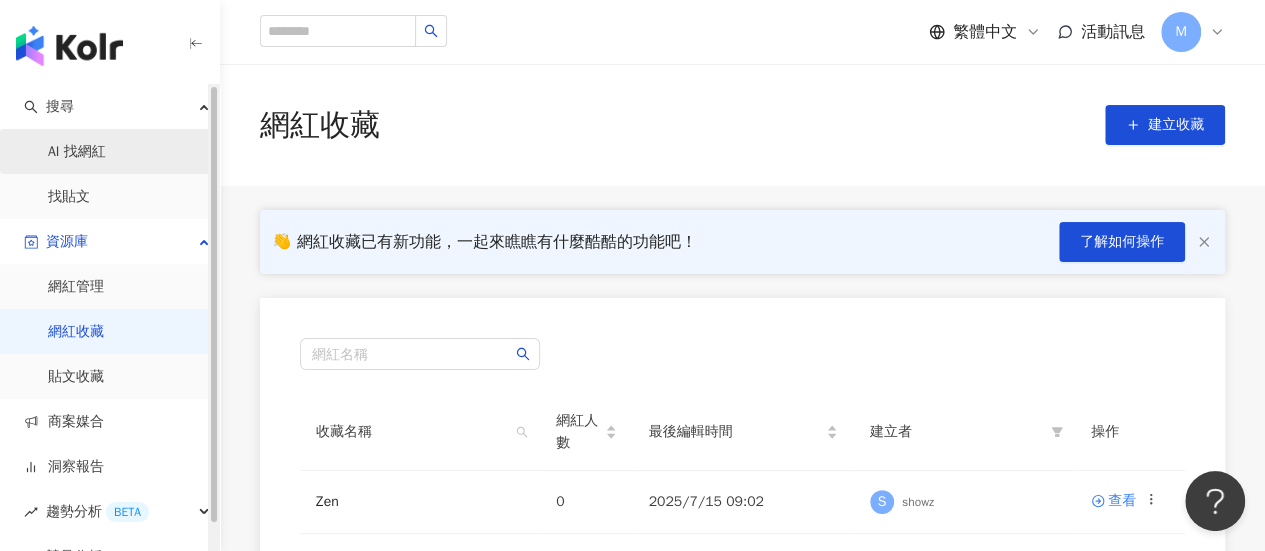 click on "AI 找網紅" at bounding box center [77, 152] 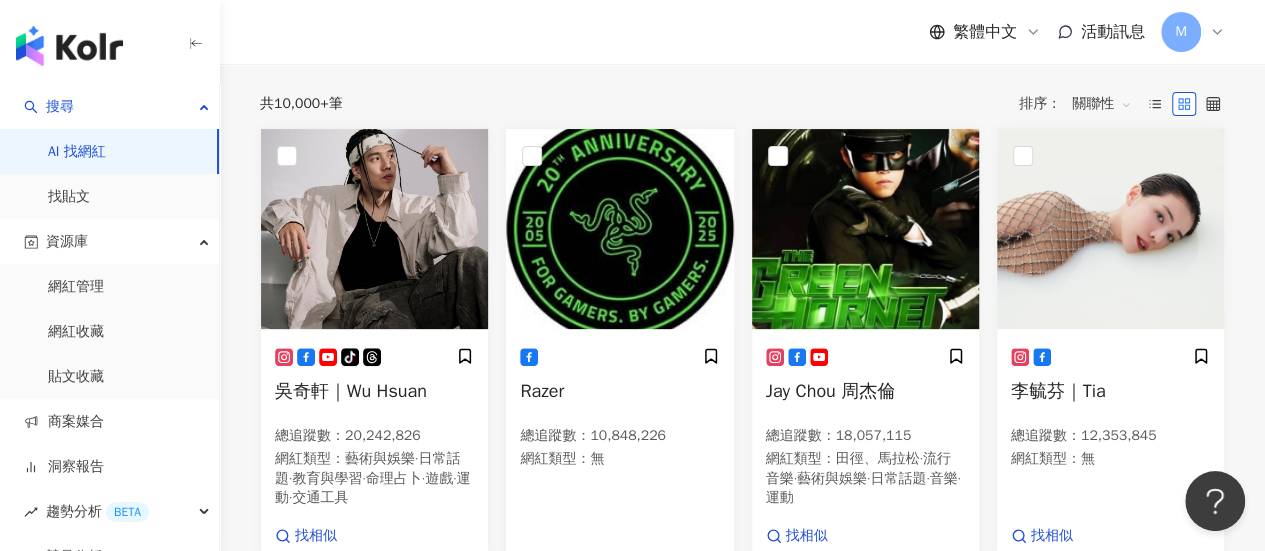 scroll, scrollTop: 0, scrollLeft: 0, axis: both 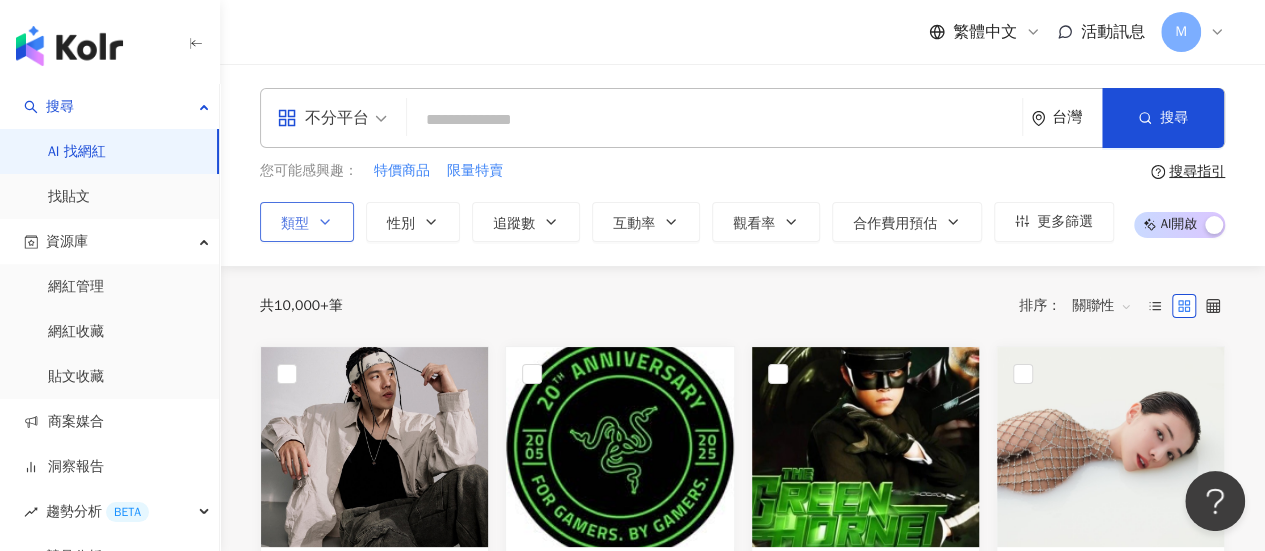 click 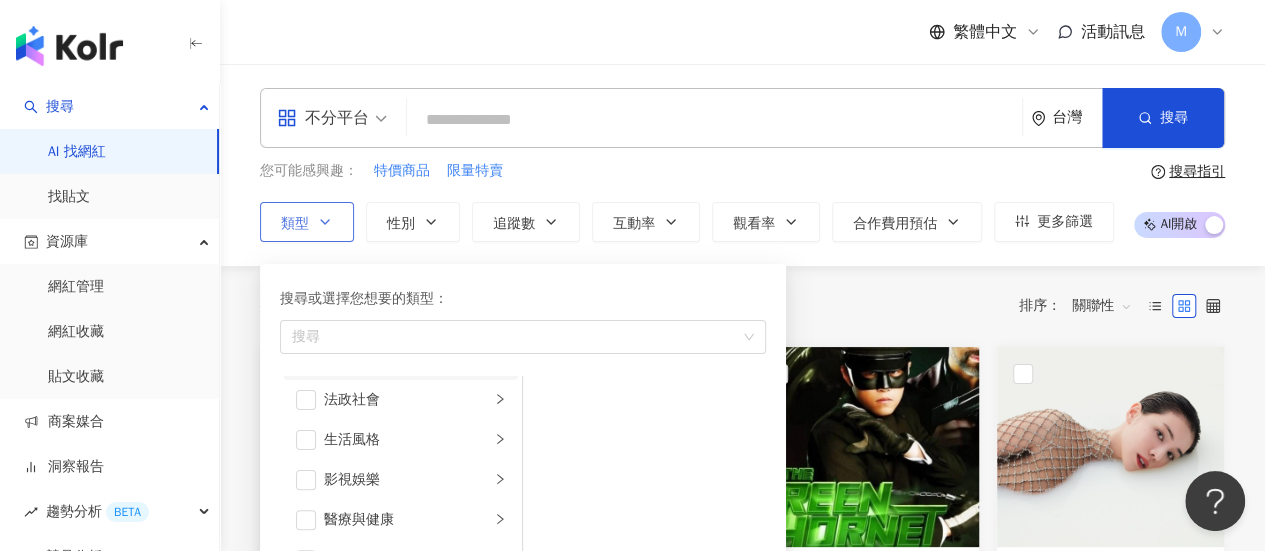 scroll, scrollTop: 300, scrollLeft: 0, axis: vertical 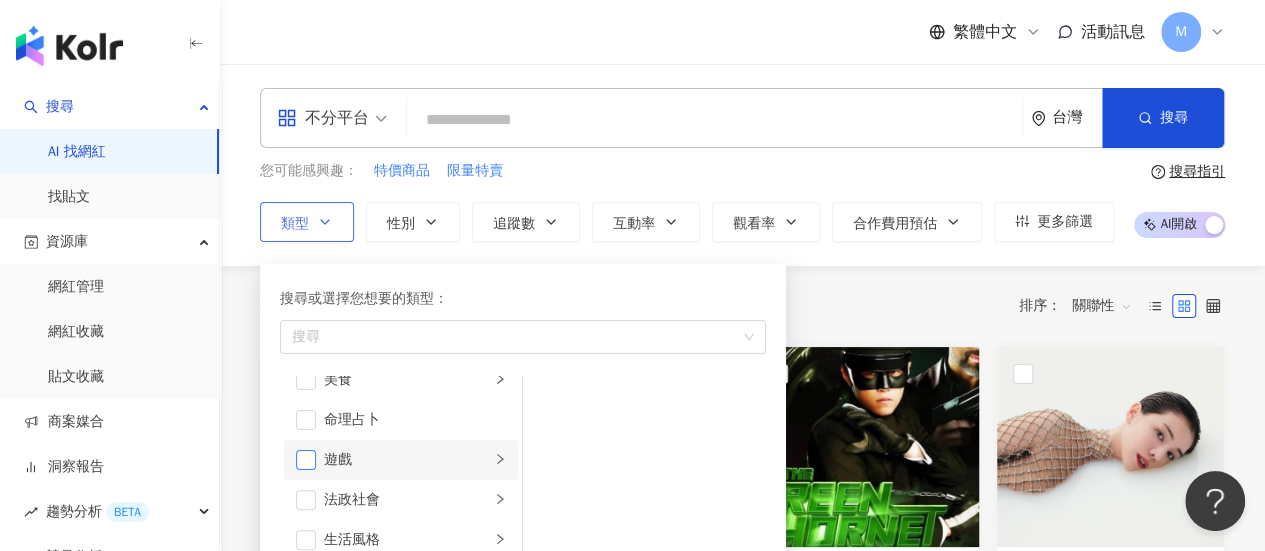 click at bounding box center (306, 460) 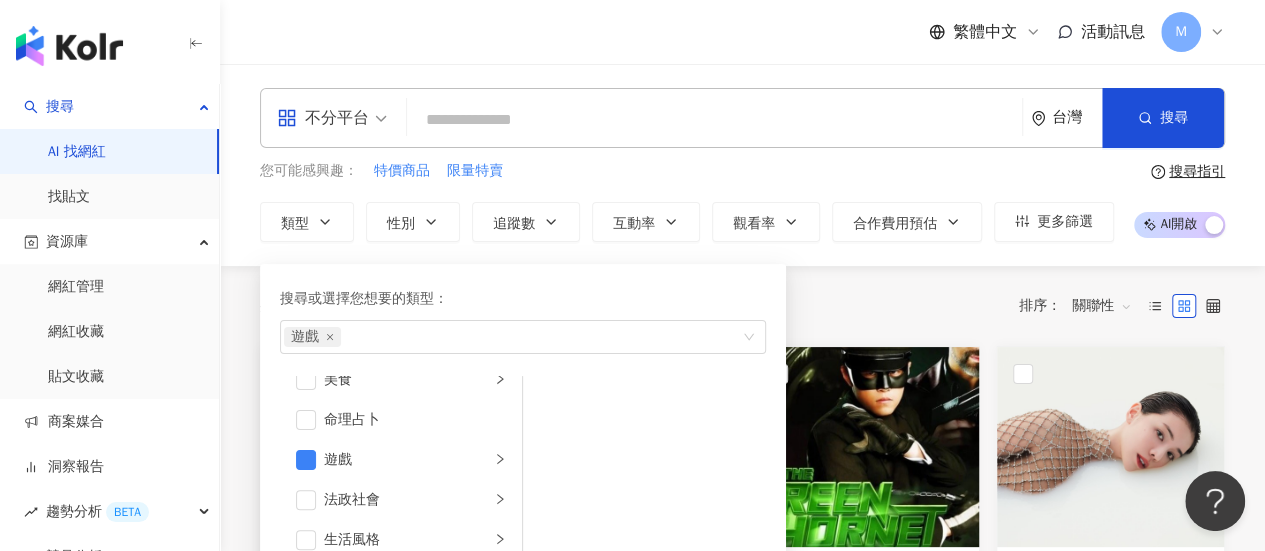 click on "共  10,000+  筆 排序： 關聯性" at bounding box center (742, 306) 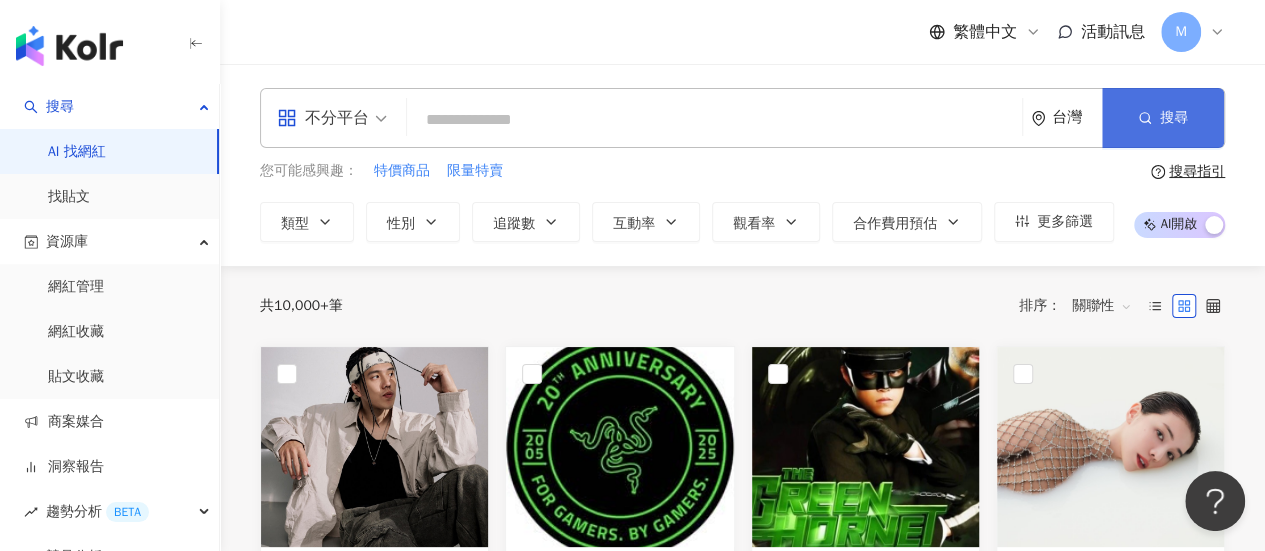 click on "搜尋" at bounding box center [1174, 118] 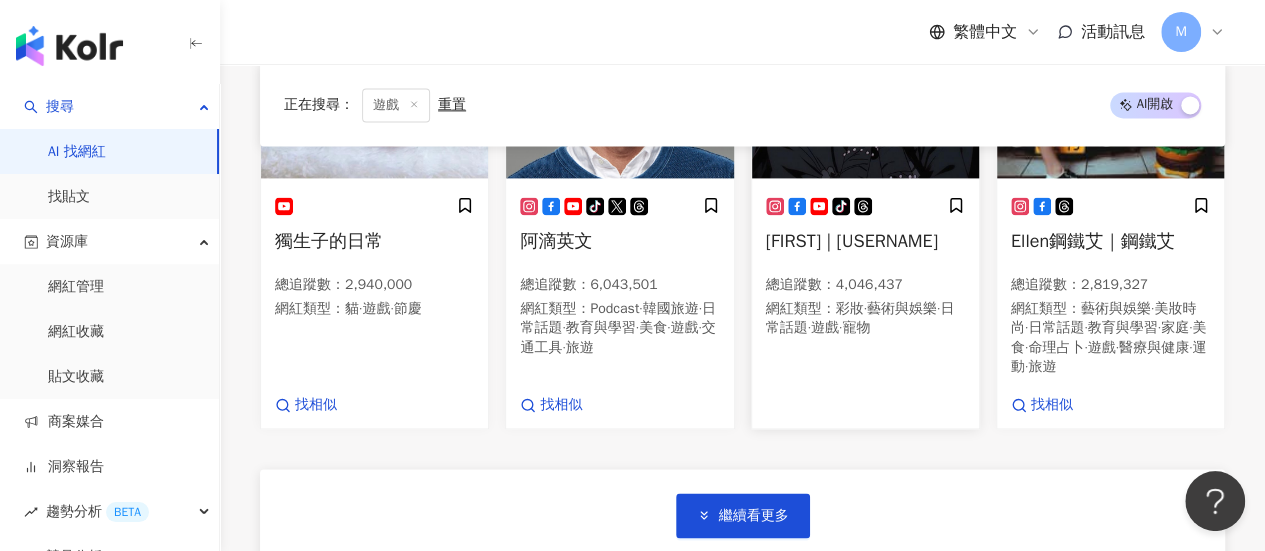 scroll, scrollTop: 1400, scrollLeft: 0, axis: vertical 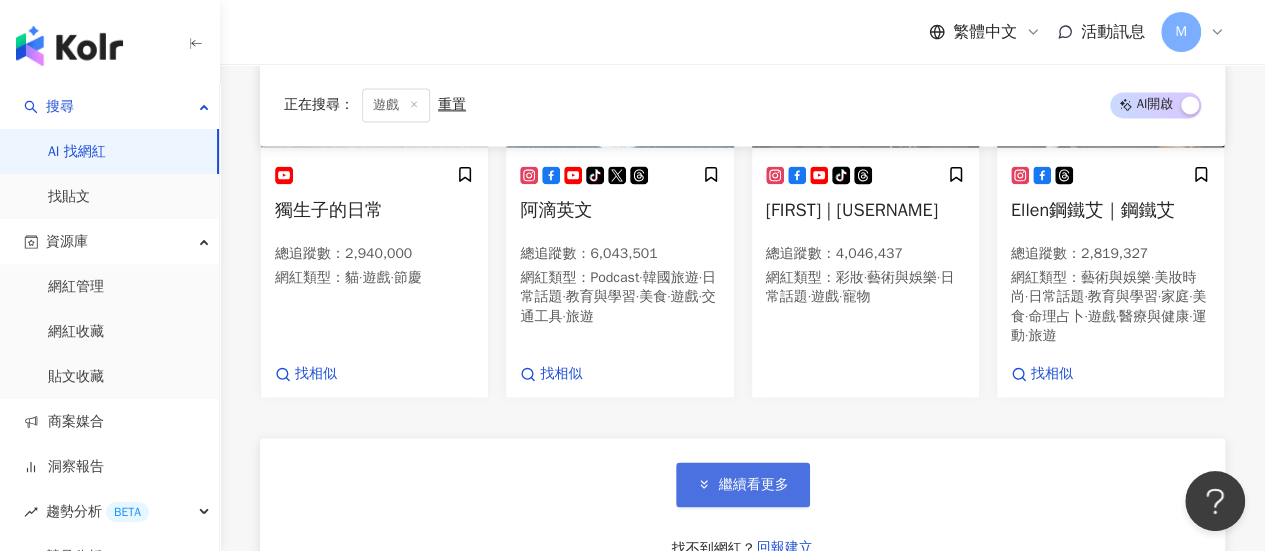 click on "繼續看更多" at bounding box center (754, 485) 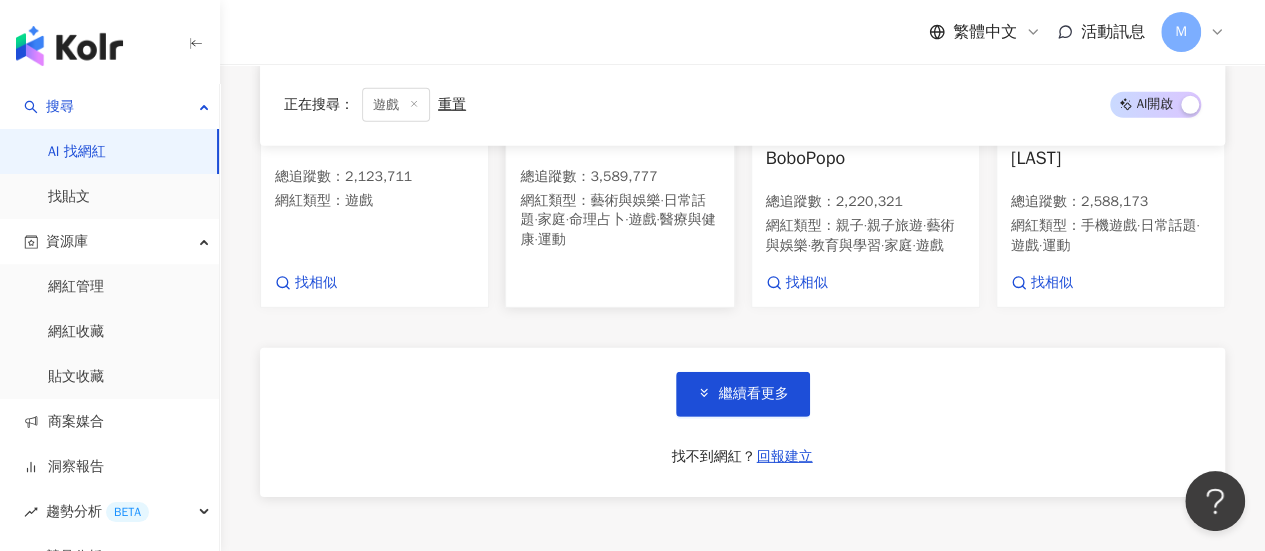 scroll, scrollTop: 3000, scrollLeft: 0, axis: vertical 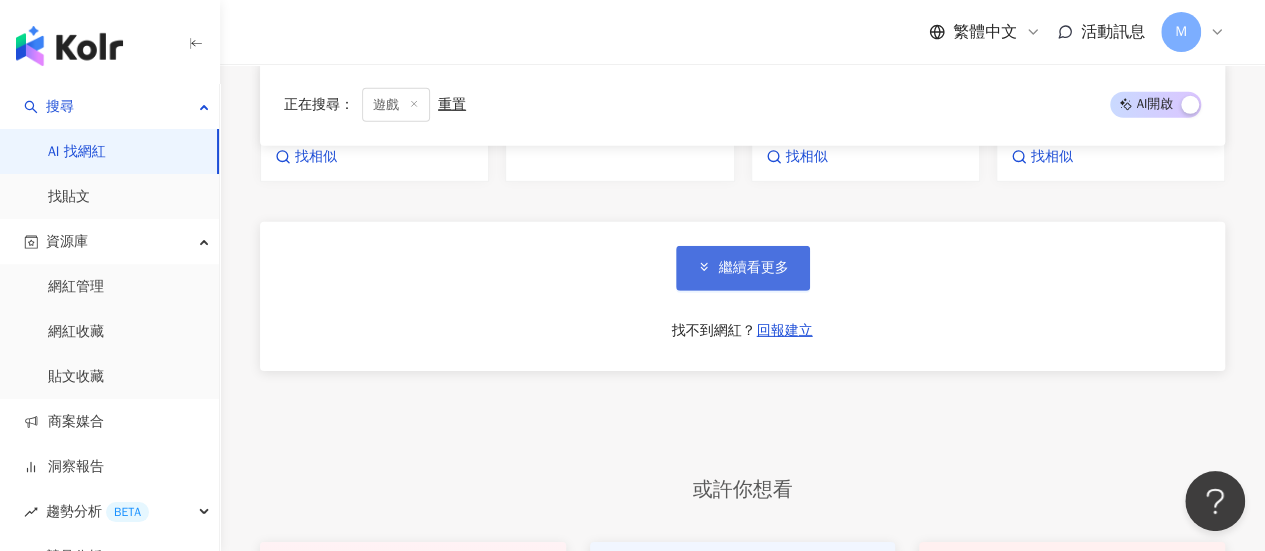 click on "繼續看更多" at bounding box center (743, 268) 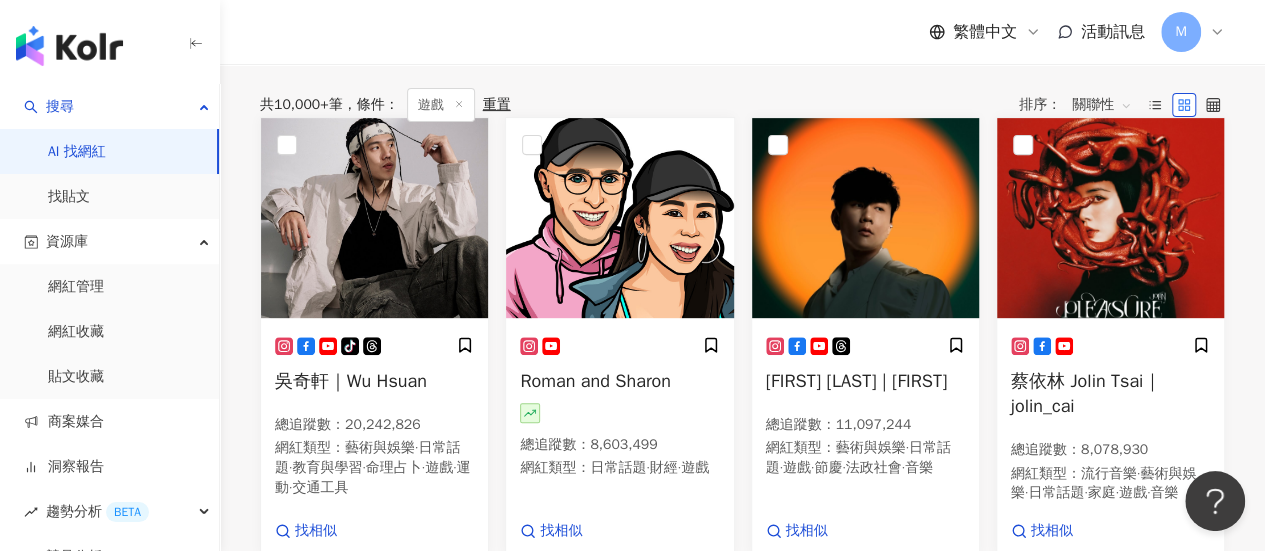 scroll, scrollTop: 0, scrollLeft: 0, axis: both 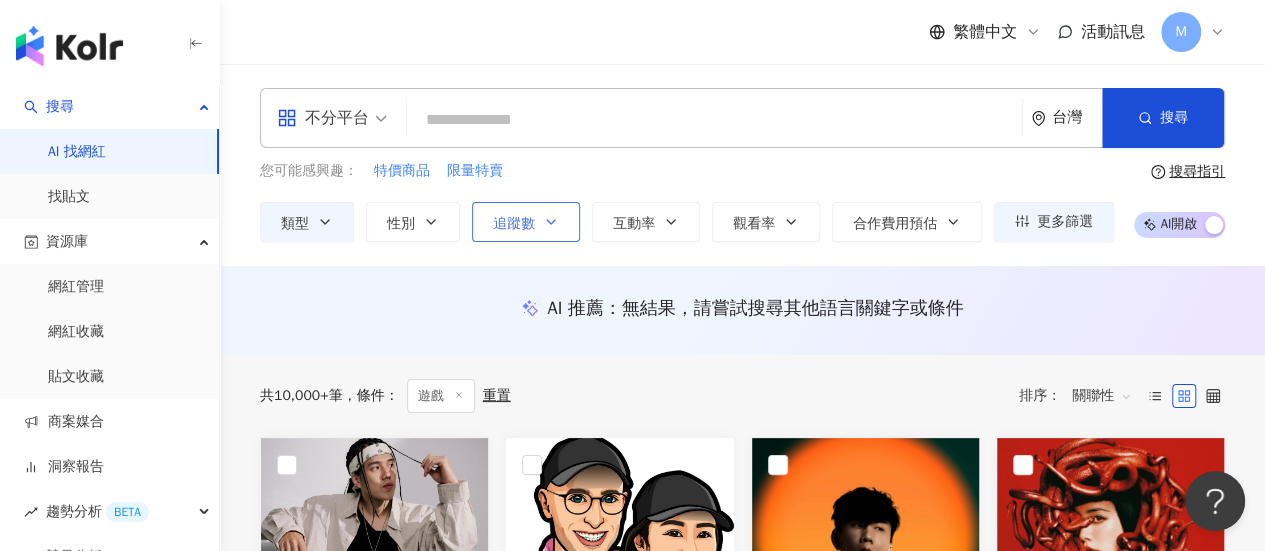 click on "追蹤數" at bounding box center [514, 224] 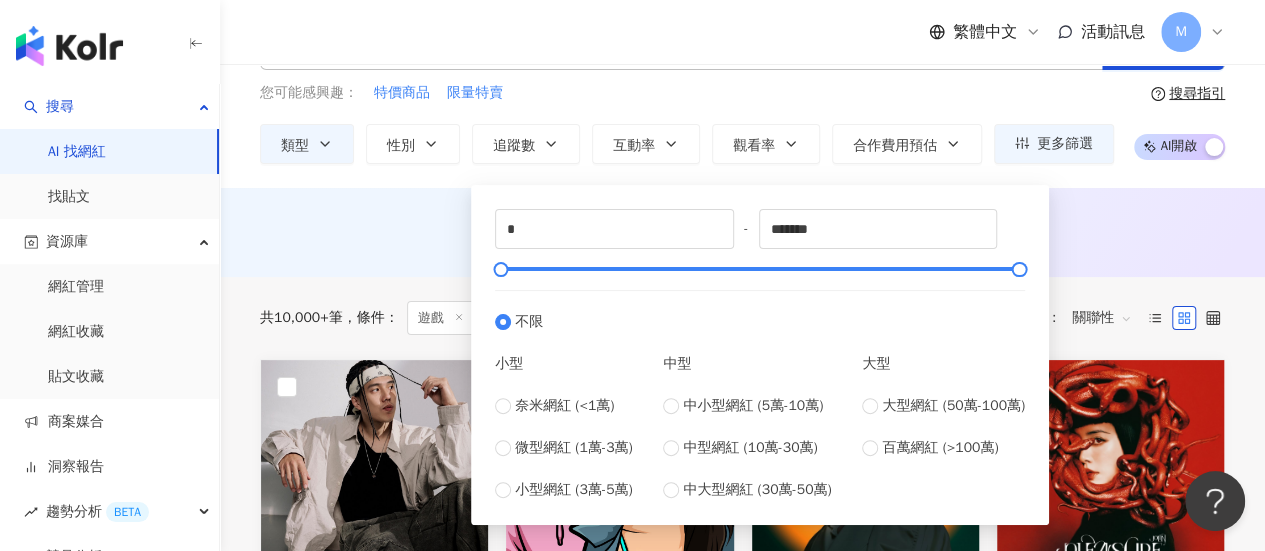 scroll, scrollTop: 200, scrollLeft: 0, axis: vertical 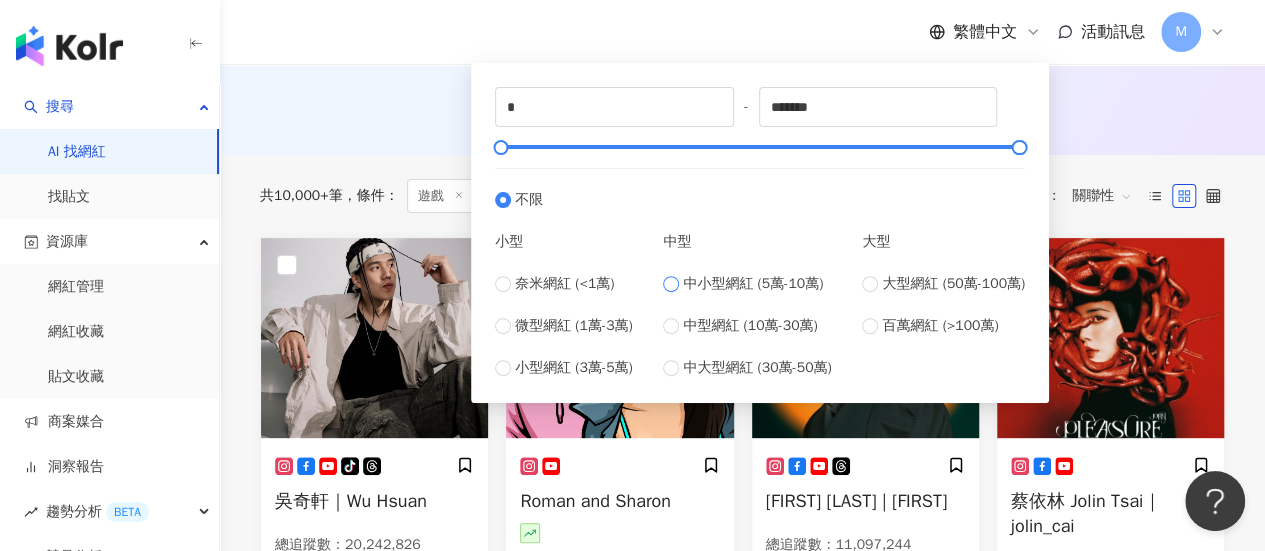 click on "中小型網紅 (5萬-10萬)" at bounding box center [753, 284] 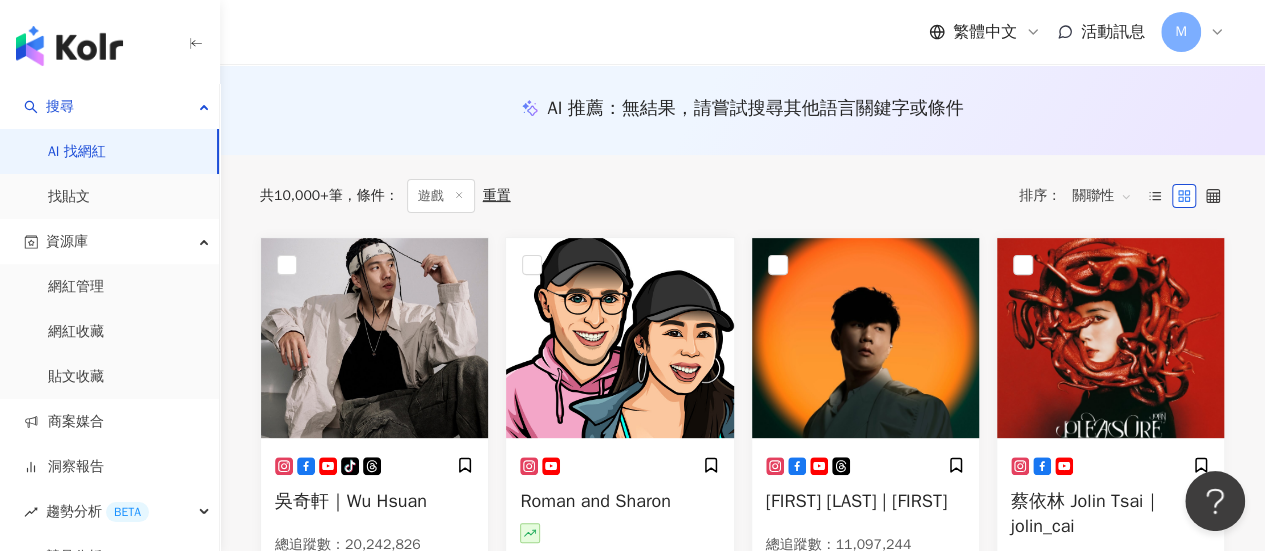 click on "共  10,000+  筆 條件 ： 遊戲 重置 排序： 關聯性" at bounding box center [742, 196] 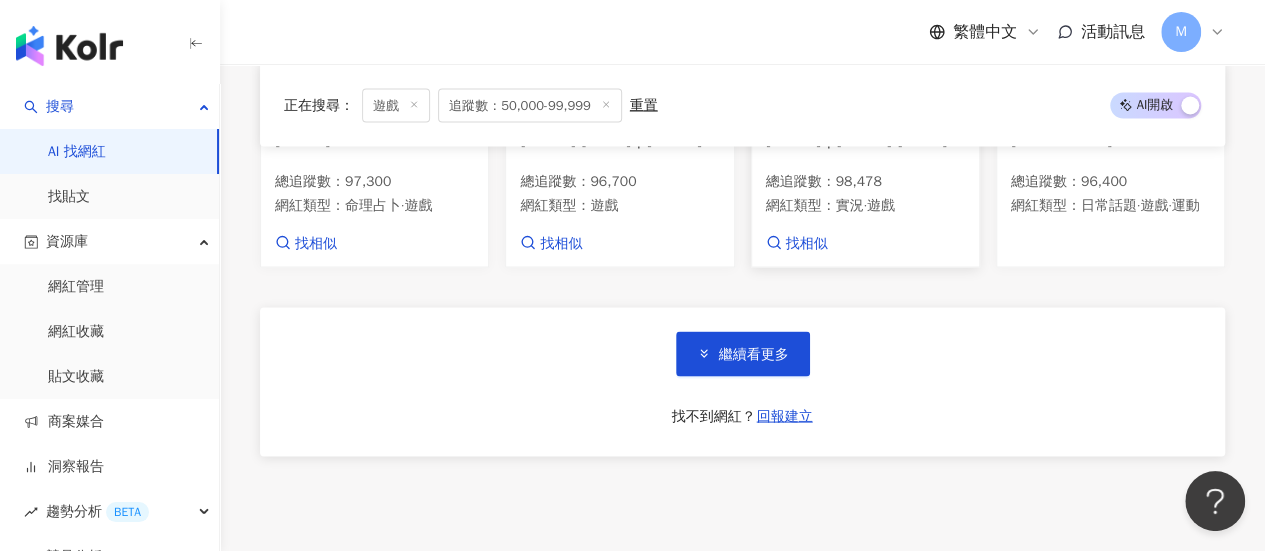 scroll, scrollTop: 1800, scrollLeft: 0, axis: vertical 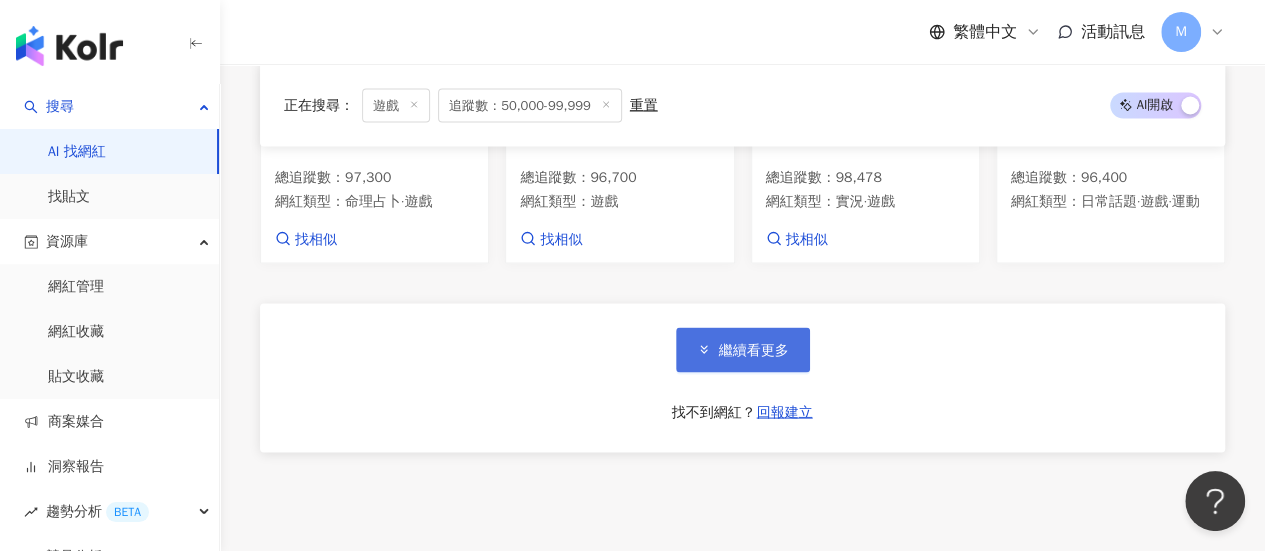 click on "繼續看更多" at bounding box center (754, 350) 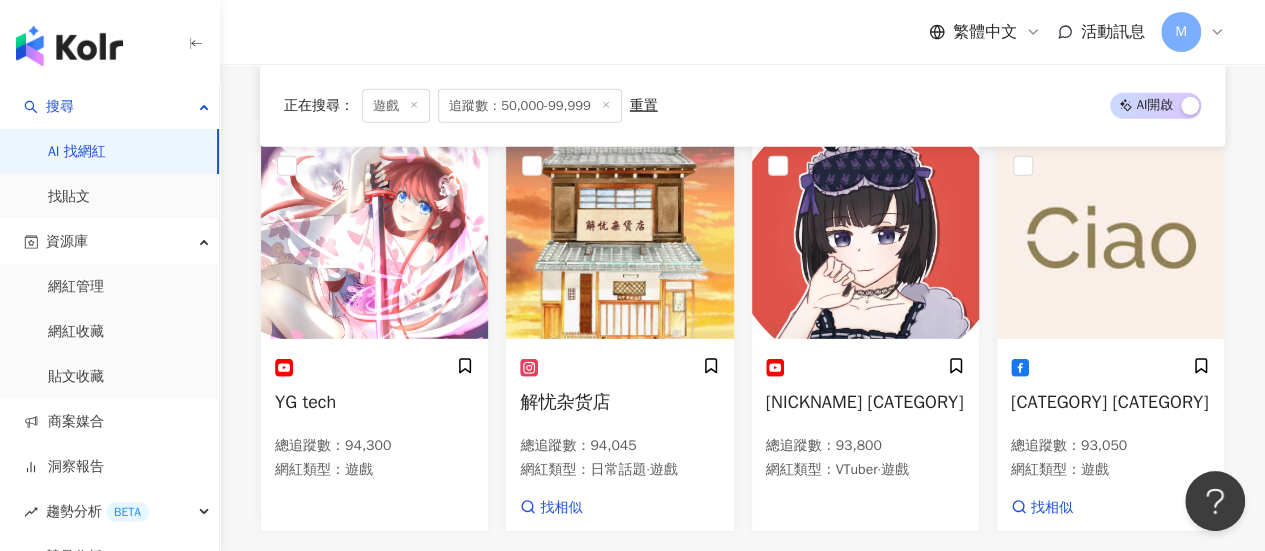 scroll, scrollTop: 3100, scrollLeft: 0, axis: vertical 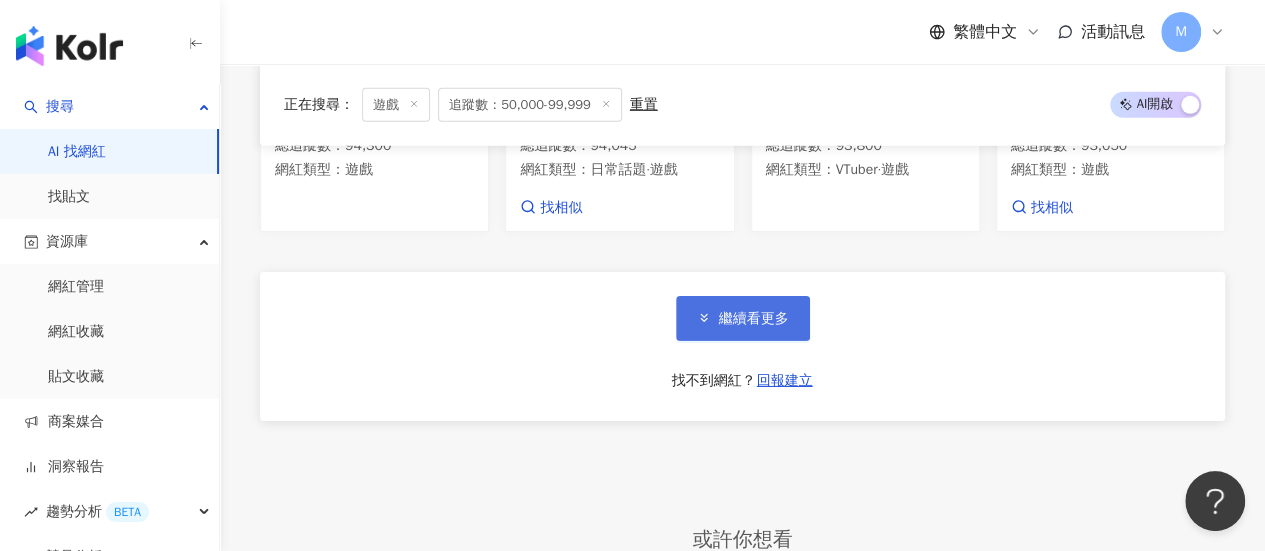 click on "繼續看更多" at bounding box center [743, 318] 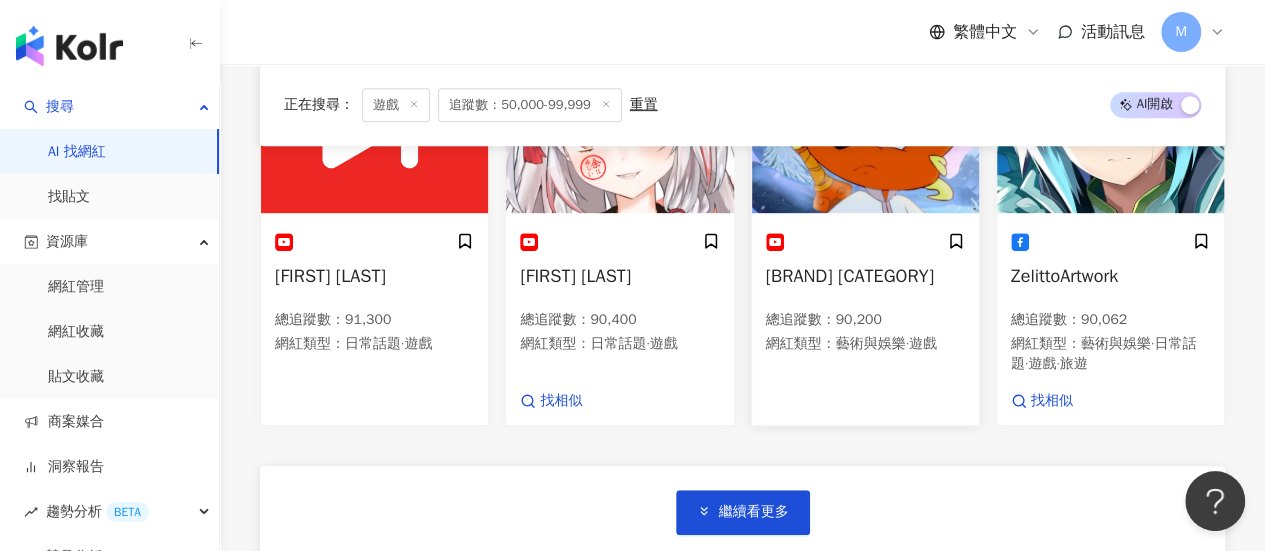 scroll, scrollTop: 4400, scrollLeft: 0, axis: vertical 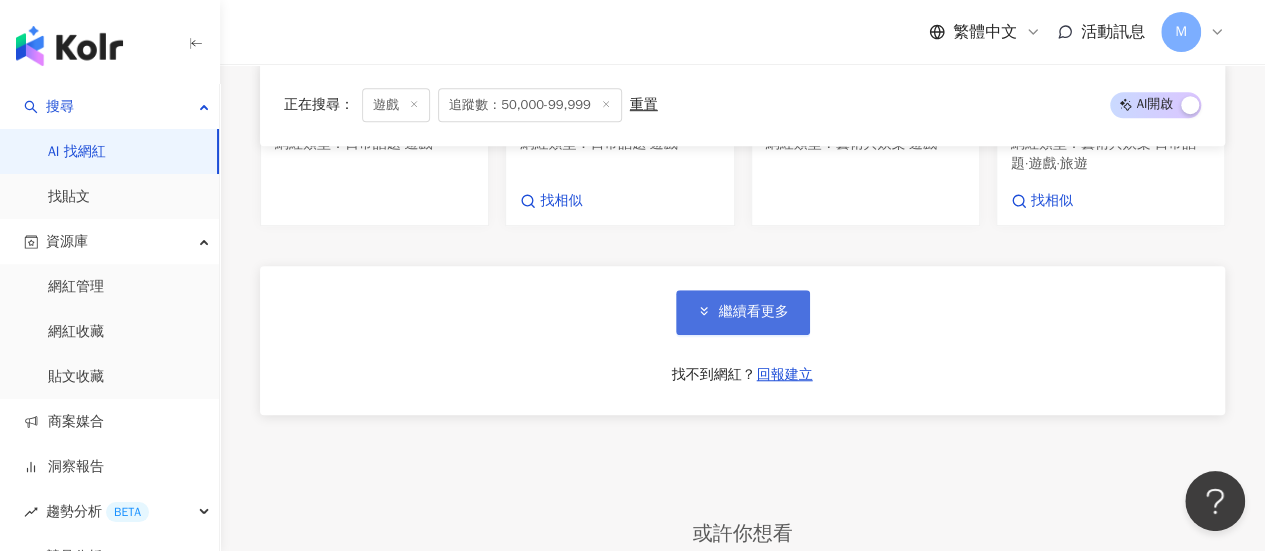 click on "繼續看更多" at bounding box center [743, 312] 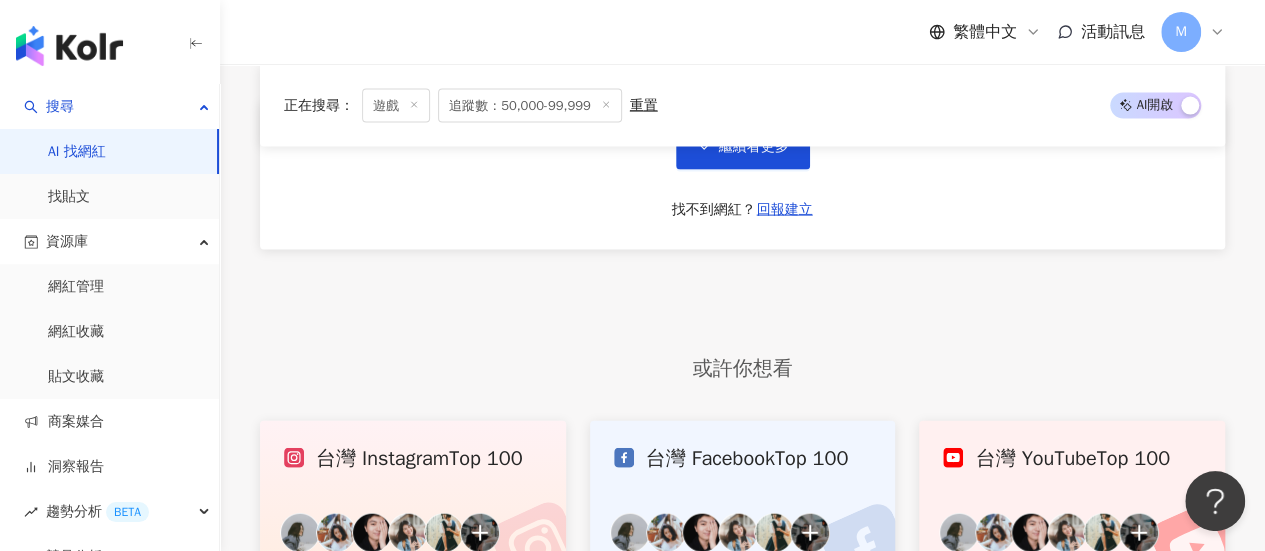 scroll, scrollTop: 6000, scrollLeft: 0, axis: vertical 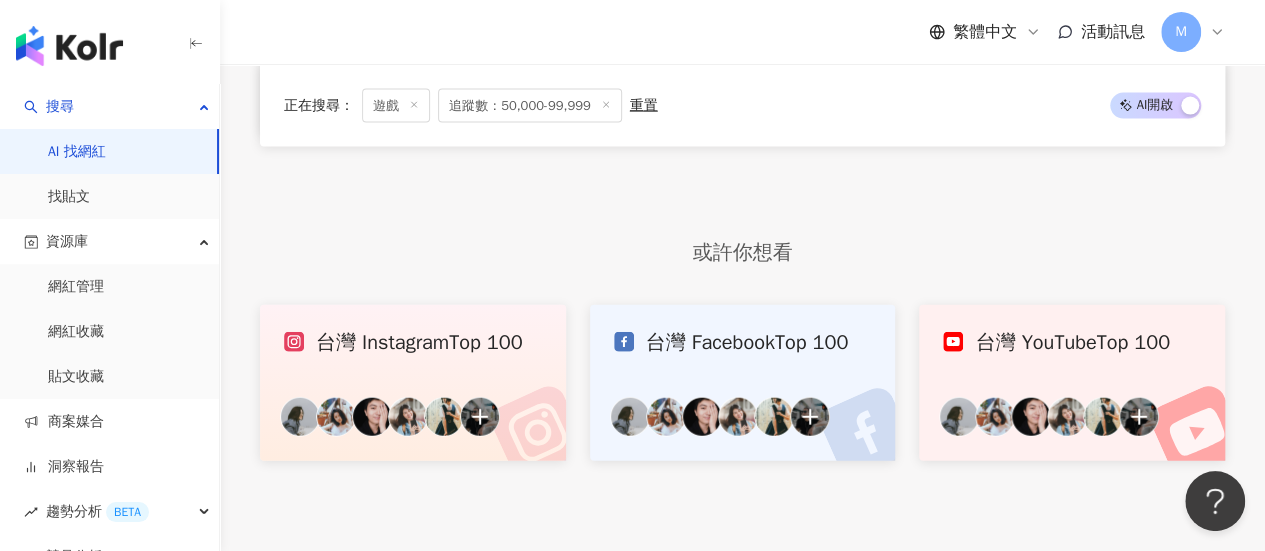 click on "繼續看更多" at bounding box center [743, 31] 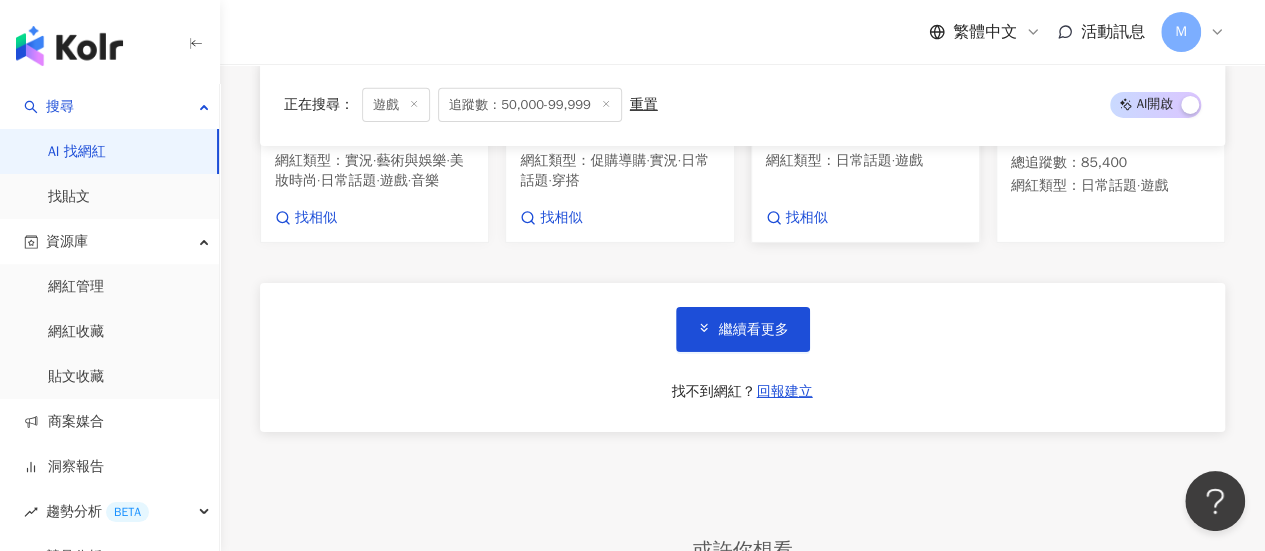 scroll, scrollTop: 7200, scrollLeft: 0, axis: vertical 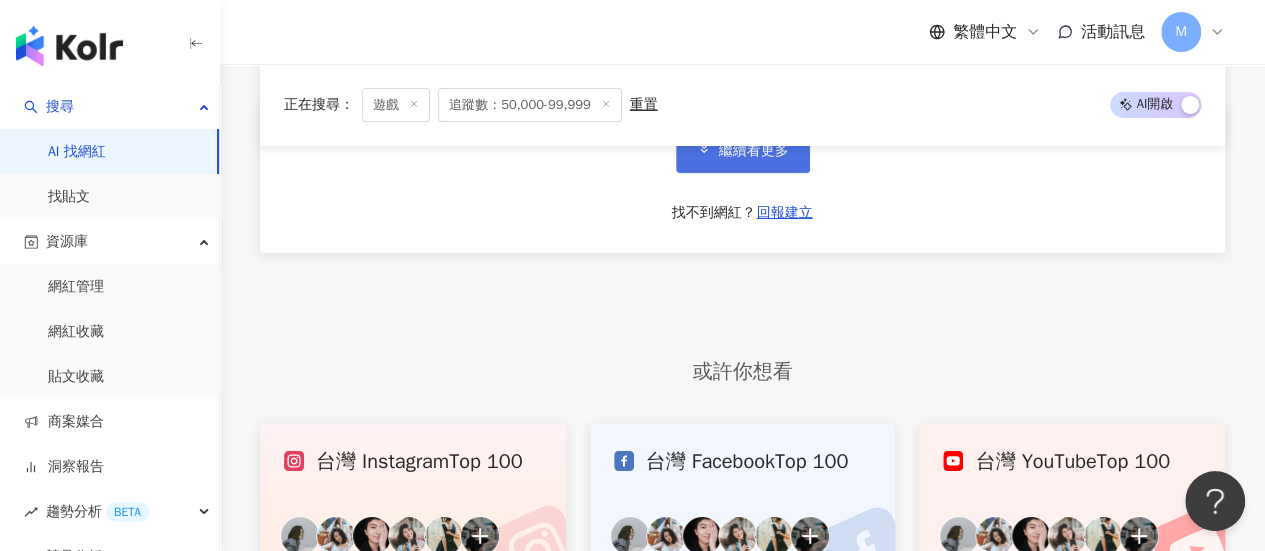 click on "繼續看更多" at bounding box center (743, 150) 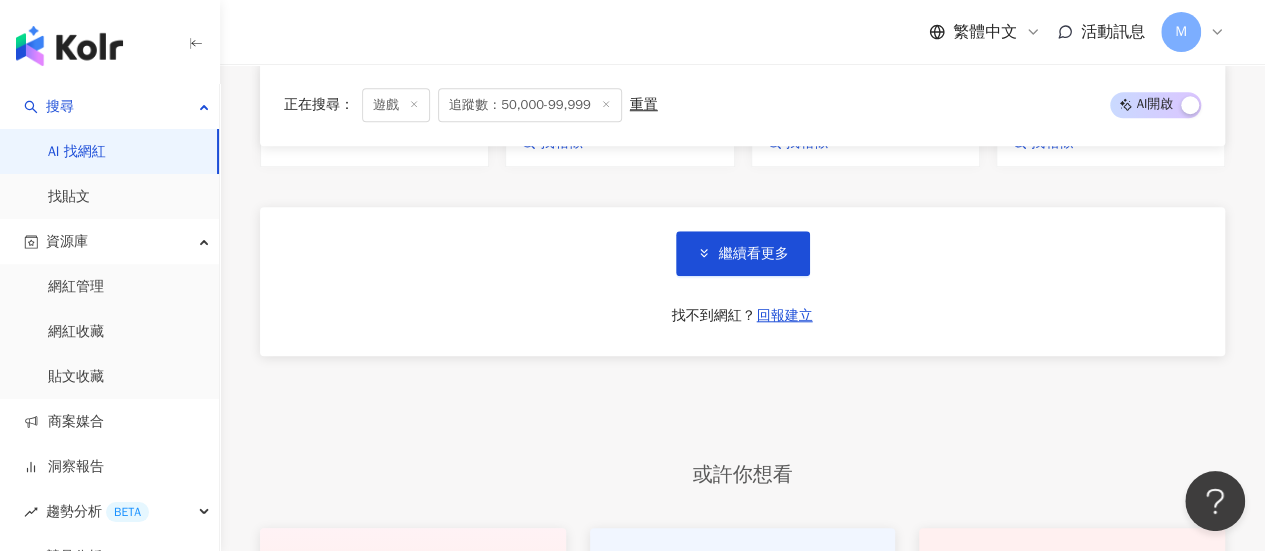 scroll, scrollTop: 8600, scrollLeft: 0, axis: vertical 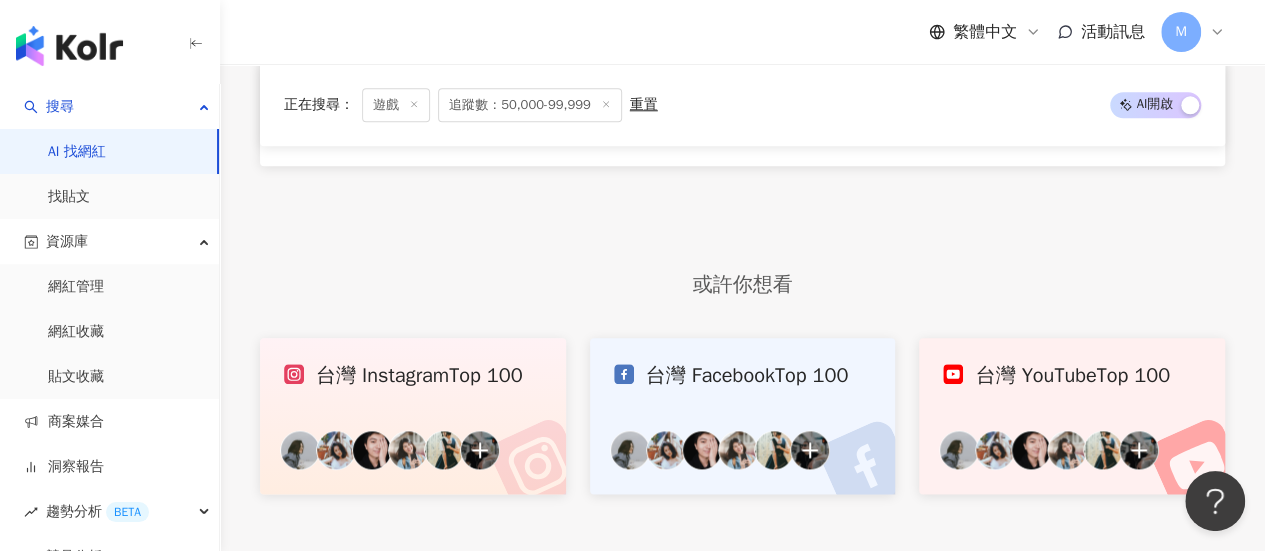 click on "繼續看更多" at bounding box center [754, 64] 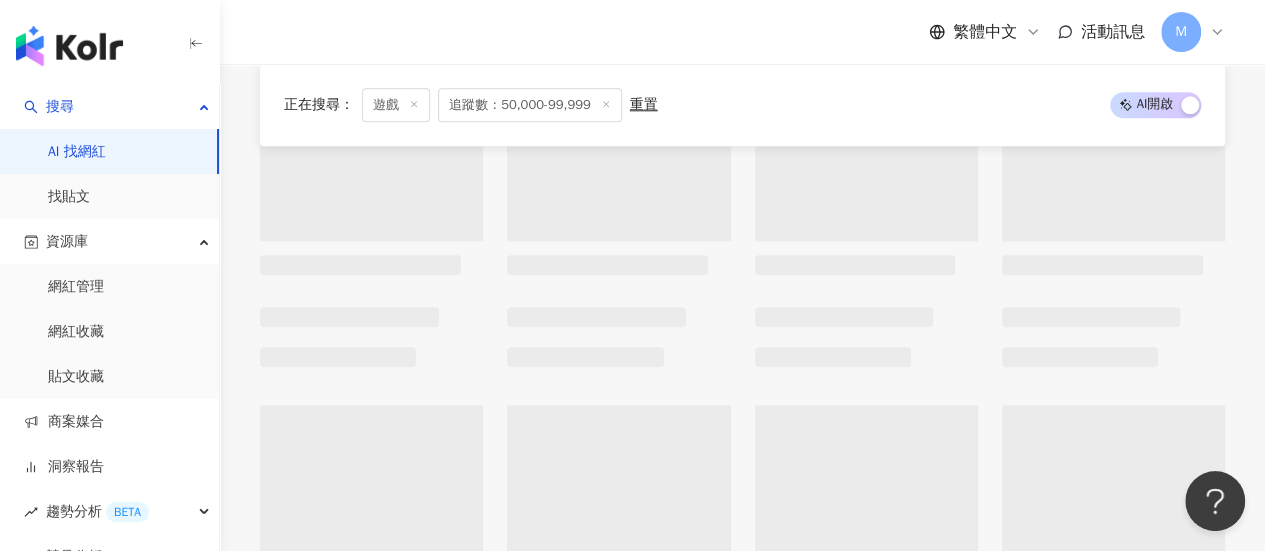 click at bounding box center [618, 121] 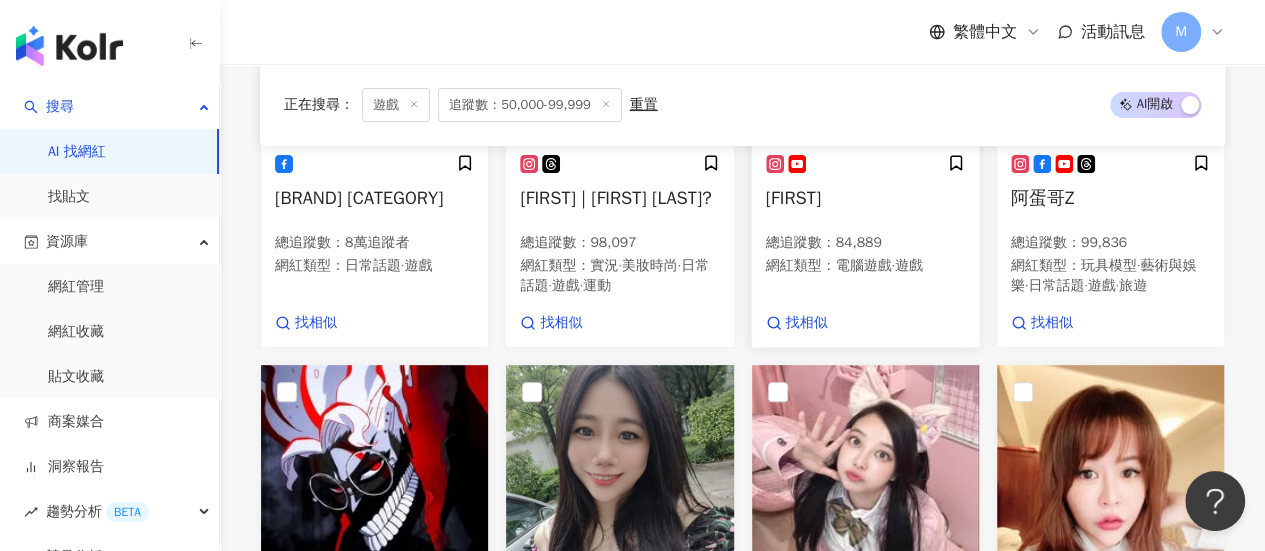 scroll, scrollTop: 7900, scrollLeft: 0, axis: vertical 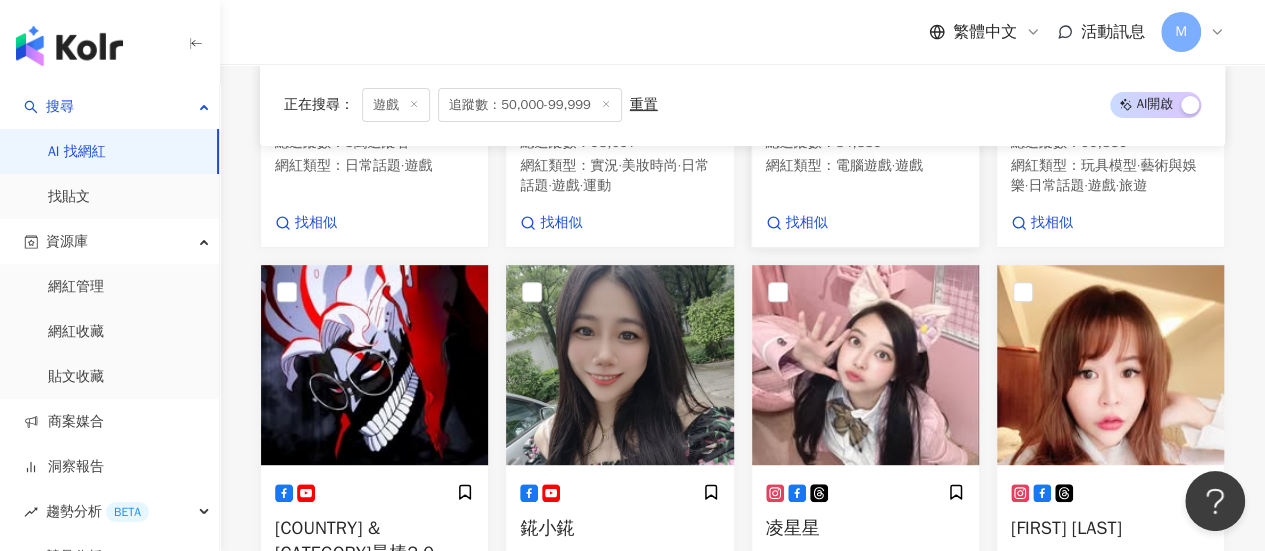 click at bounding box center (865, -64) 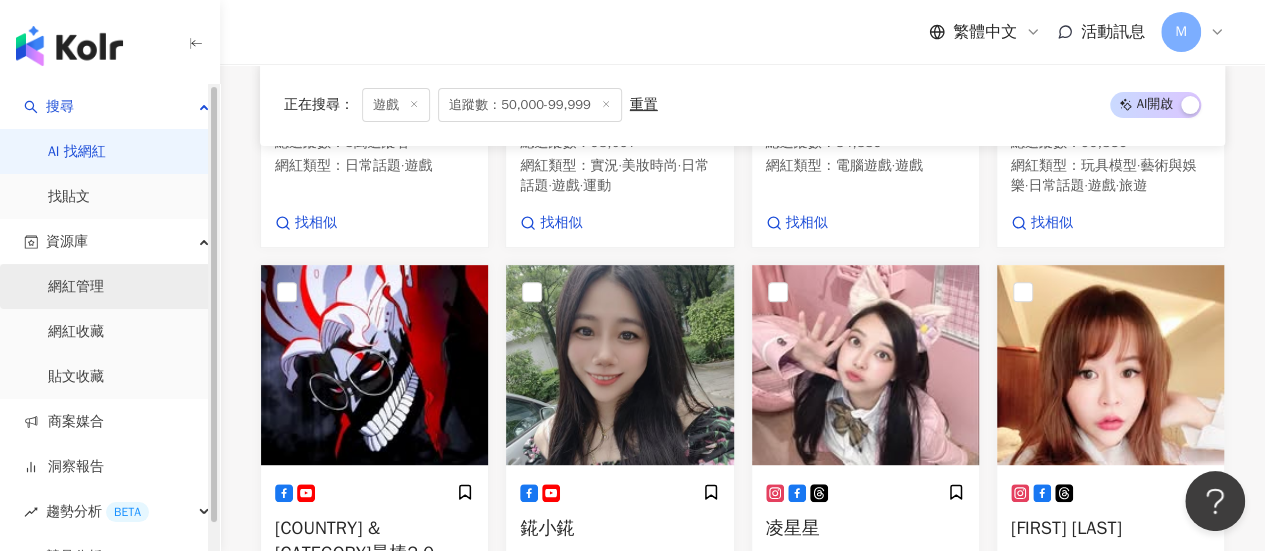 click on "網紅管理" at bounding box center (76, 287) 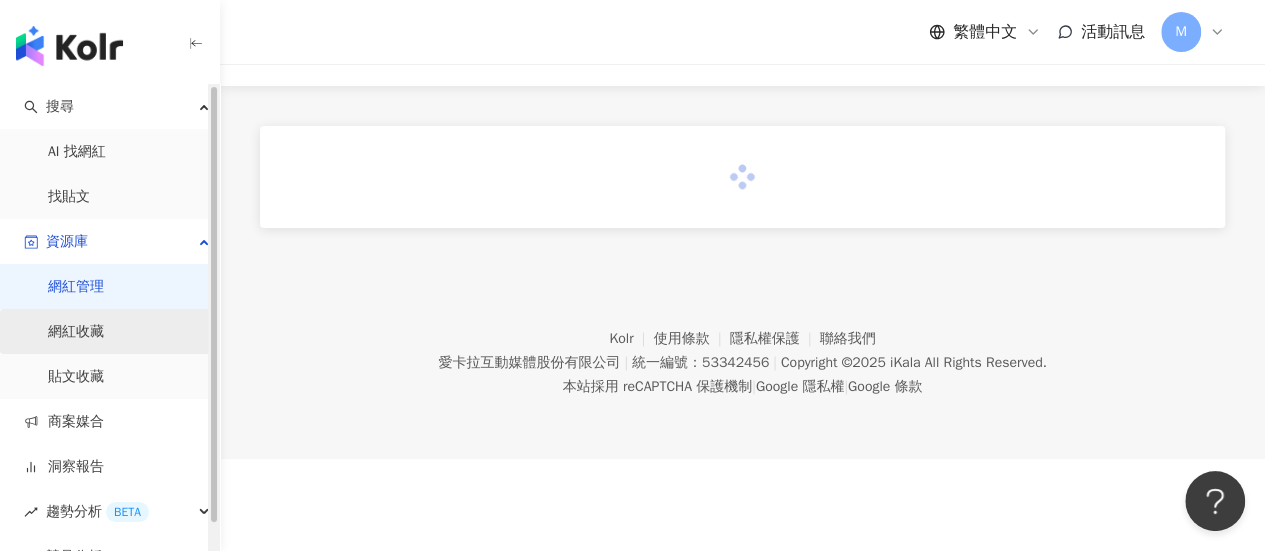 scroll, scrollTop: 0, scrollLeft: 0, axis: both 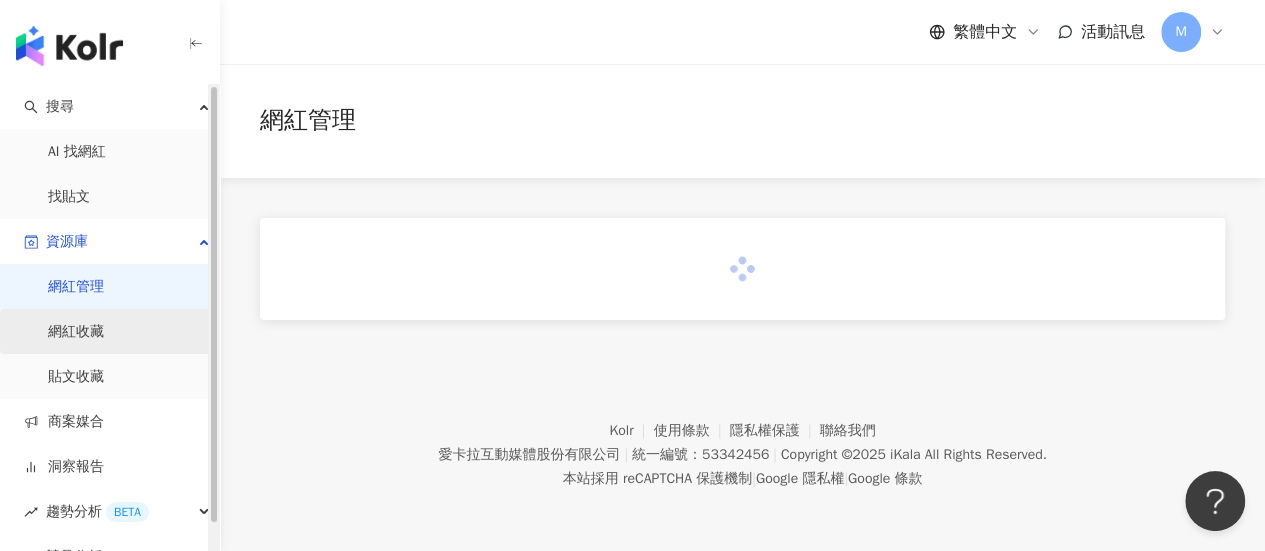 click on "網紅收藏" at bounding box center (76, 332) 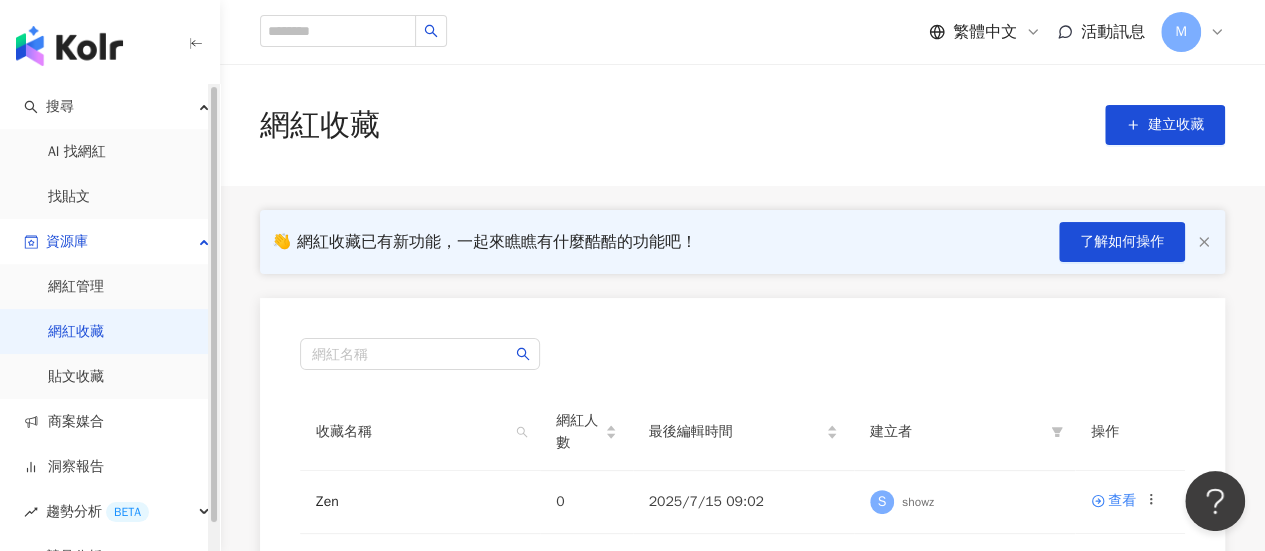 click on "網紅收藏" at bounding box center (76, 332) 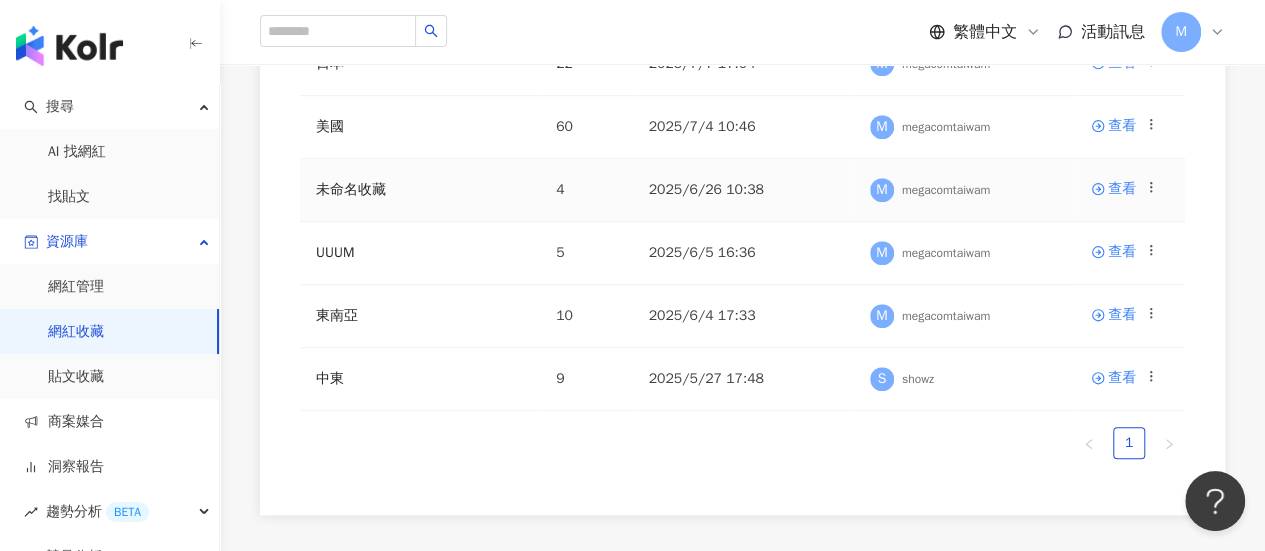 scroll, scrollTop: 700, scrollLeft: 0, axis: vertical 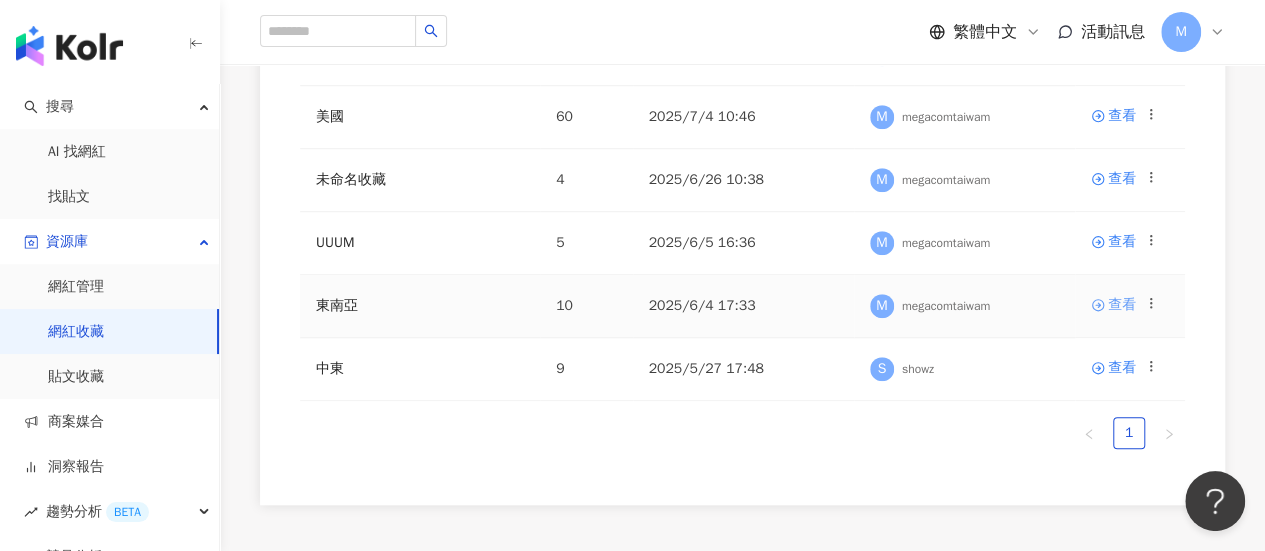 click on "查看" at bounding box center (1122, 305) 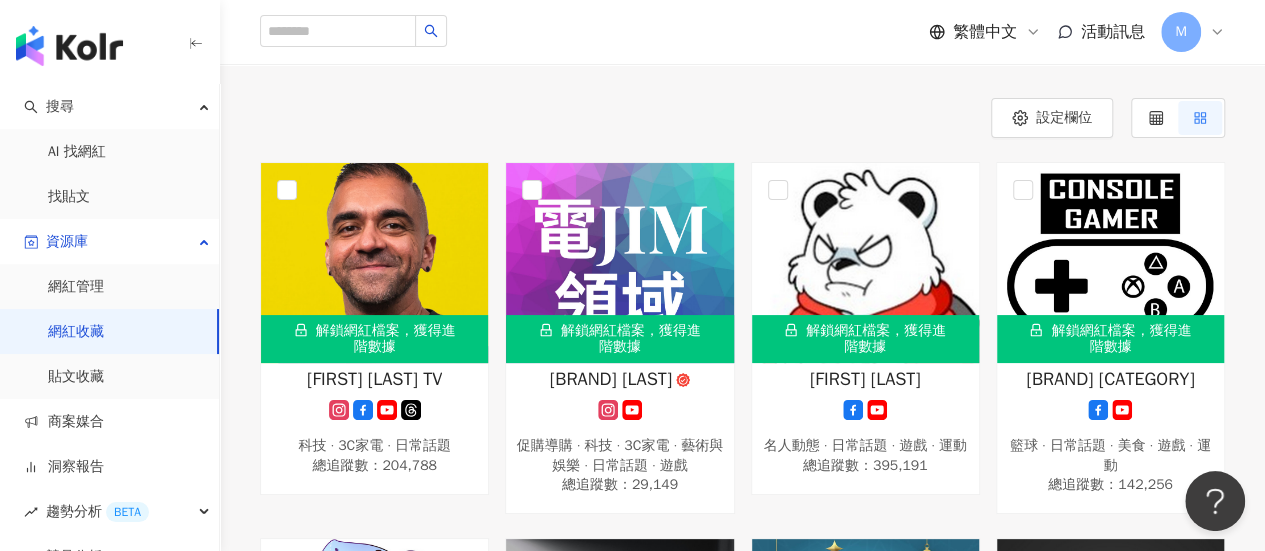 scroll, scrollTop: 100, scrollLeft: 0, axis: vertical 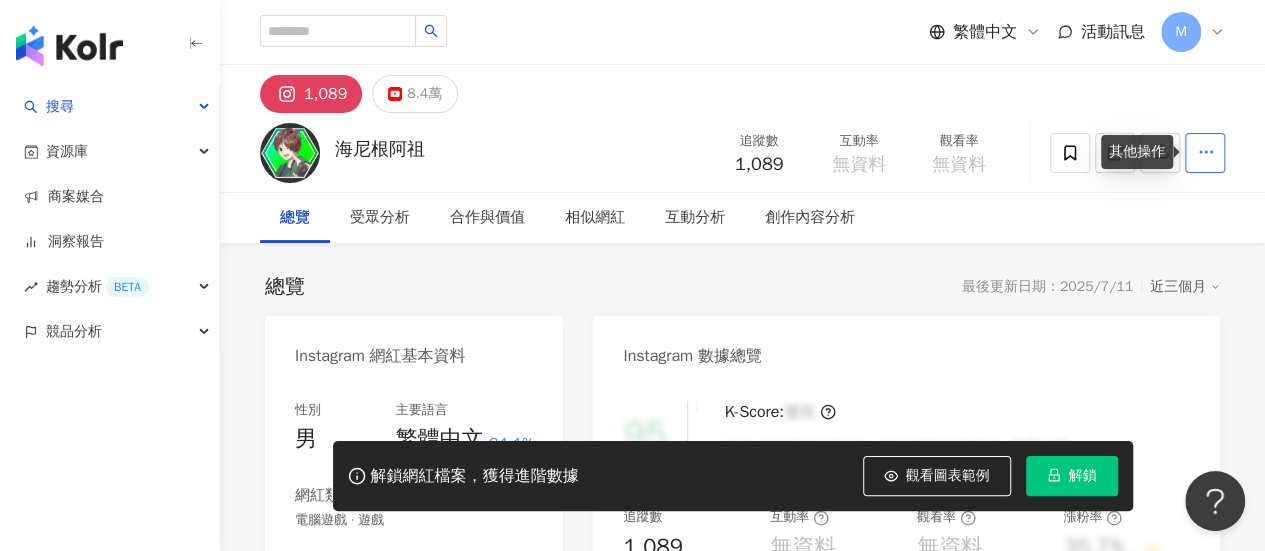 click 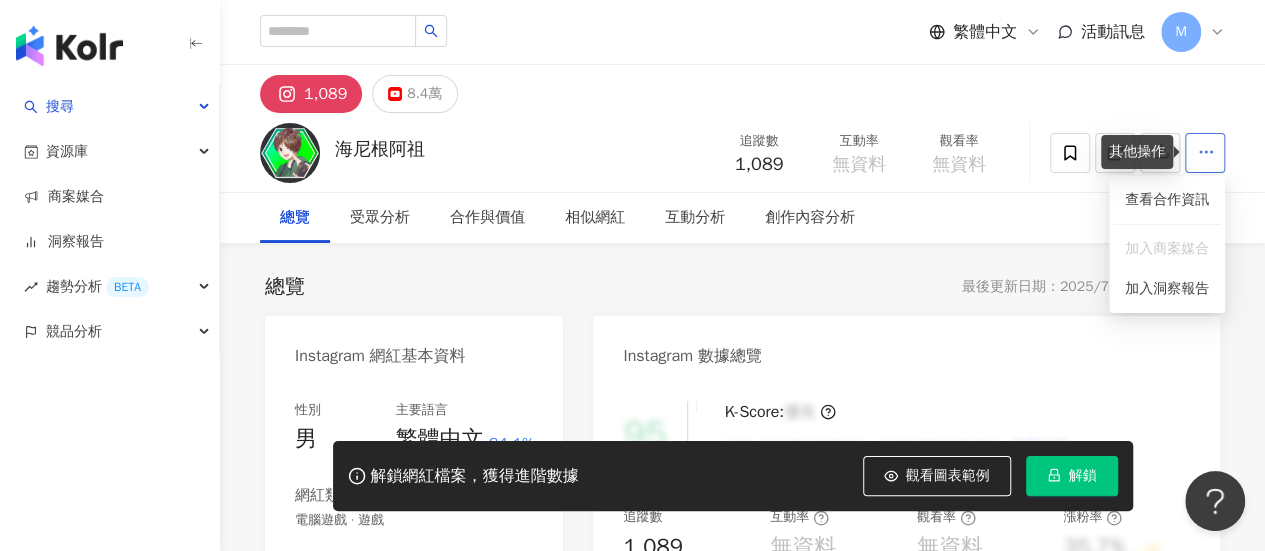 click 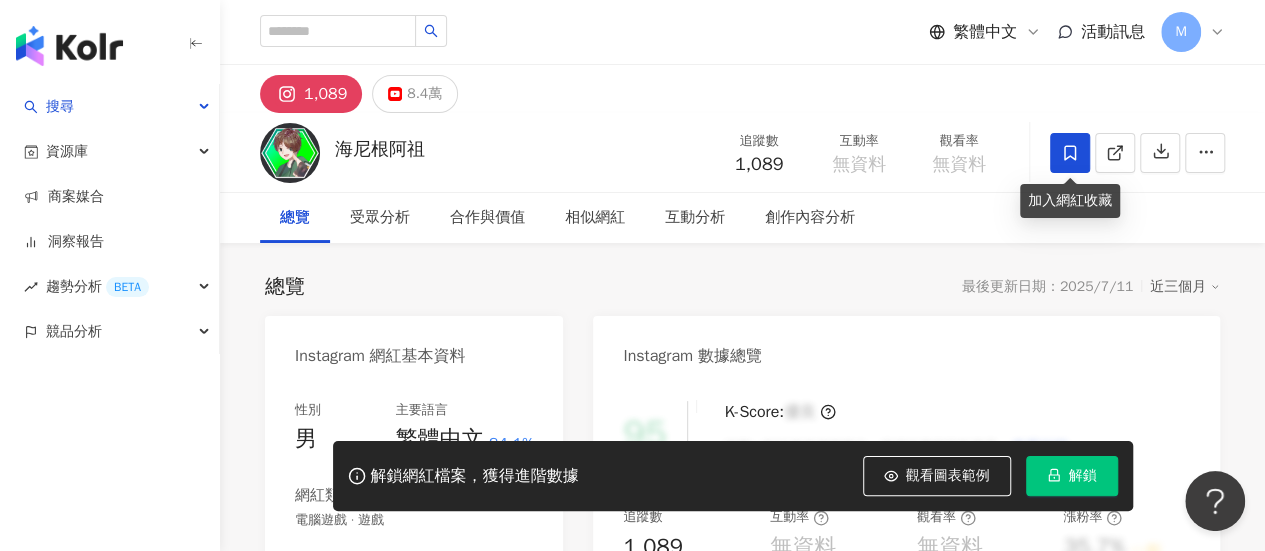 click at bounding box center (1070, 153) 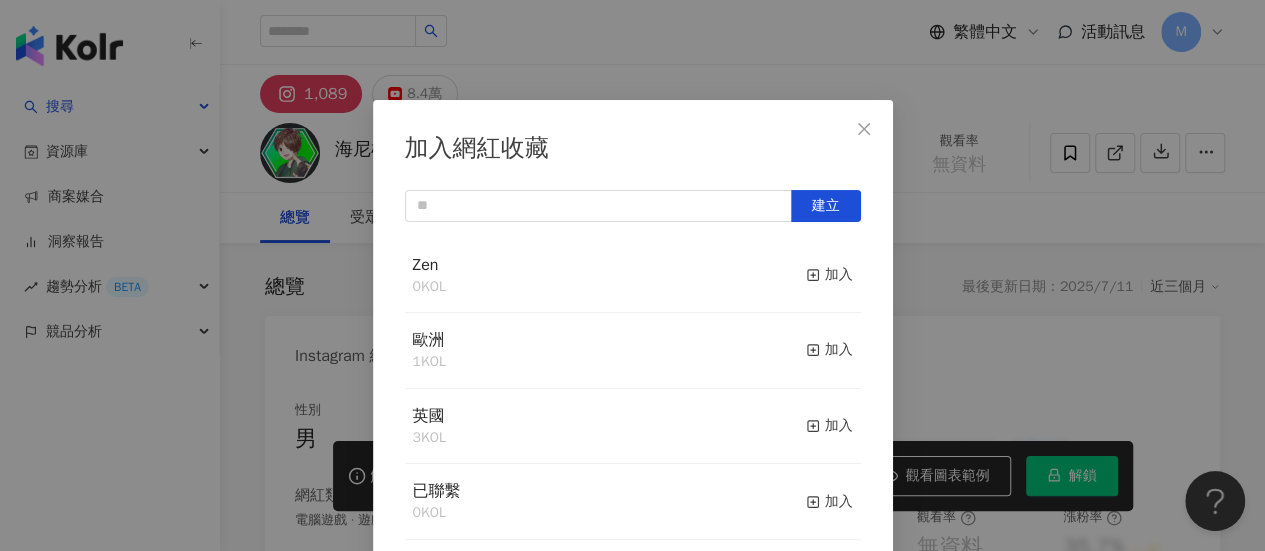 scroll, scrollTop: 70, scrollLeft: 0, axis: vertical 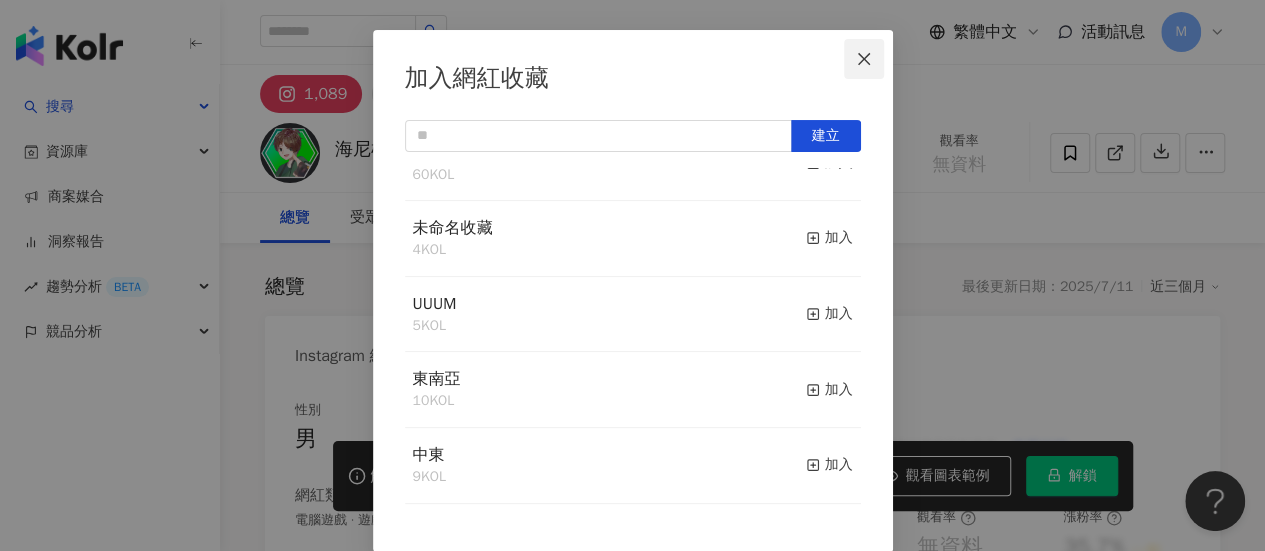 click 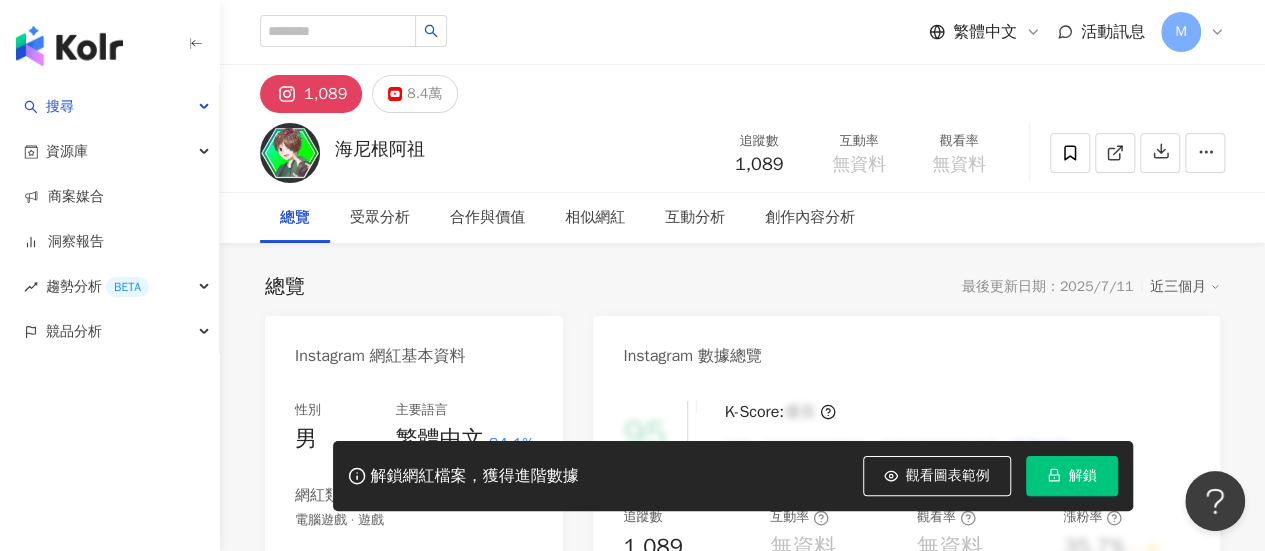 scroll, scrollTop: 0, scrollLeft: 0, axis: both 